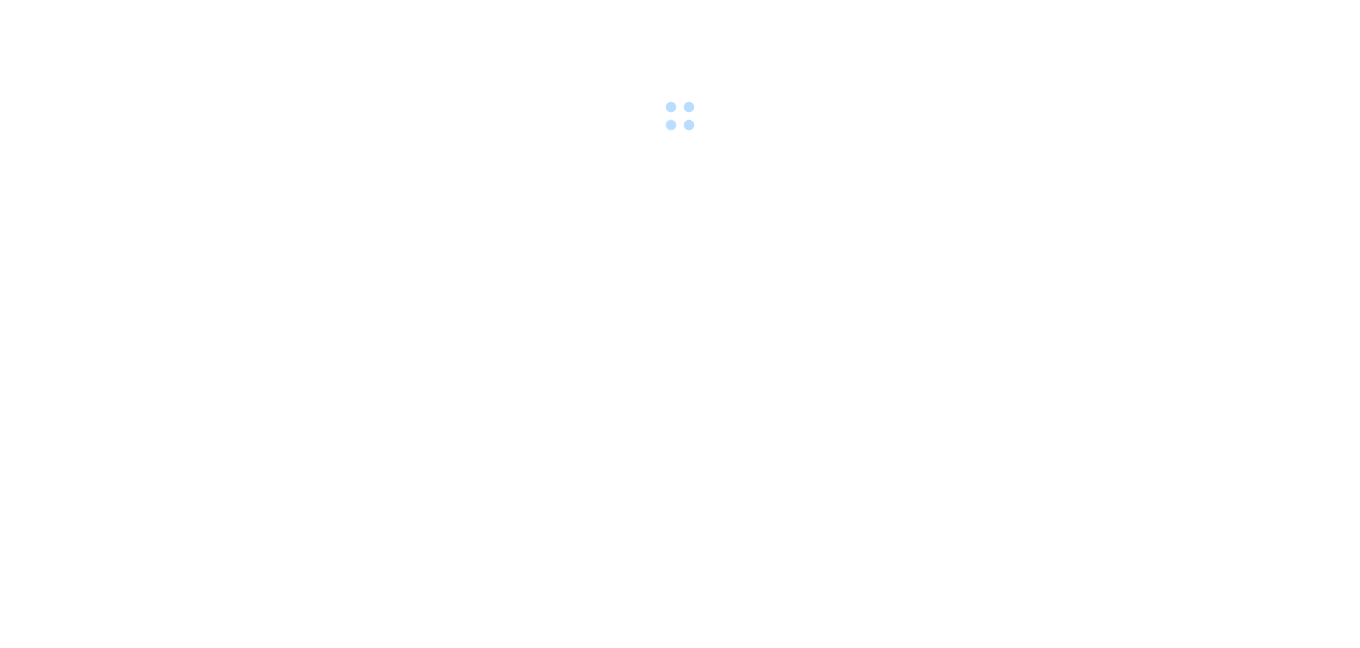 scroll, scrollTop: 0, scrollLeft: 0, axis: both 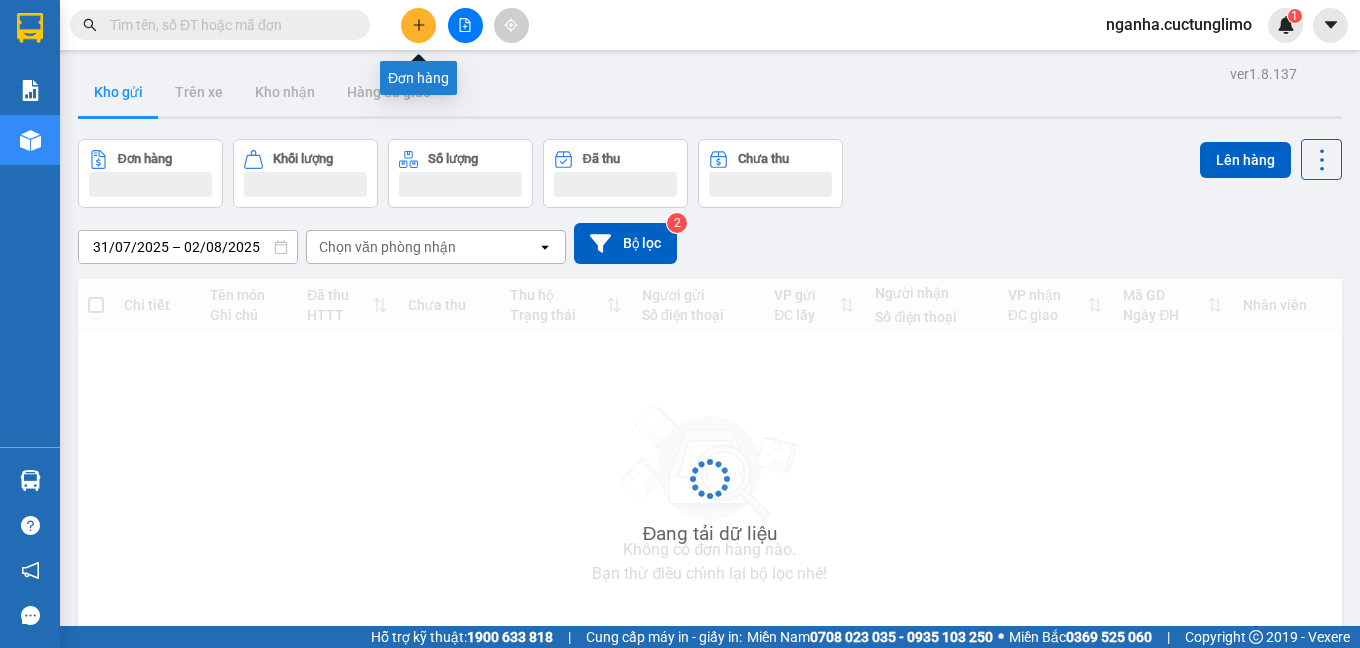 click at bounding box center [418, 25] 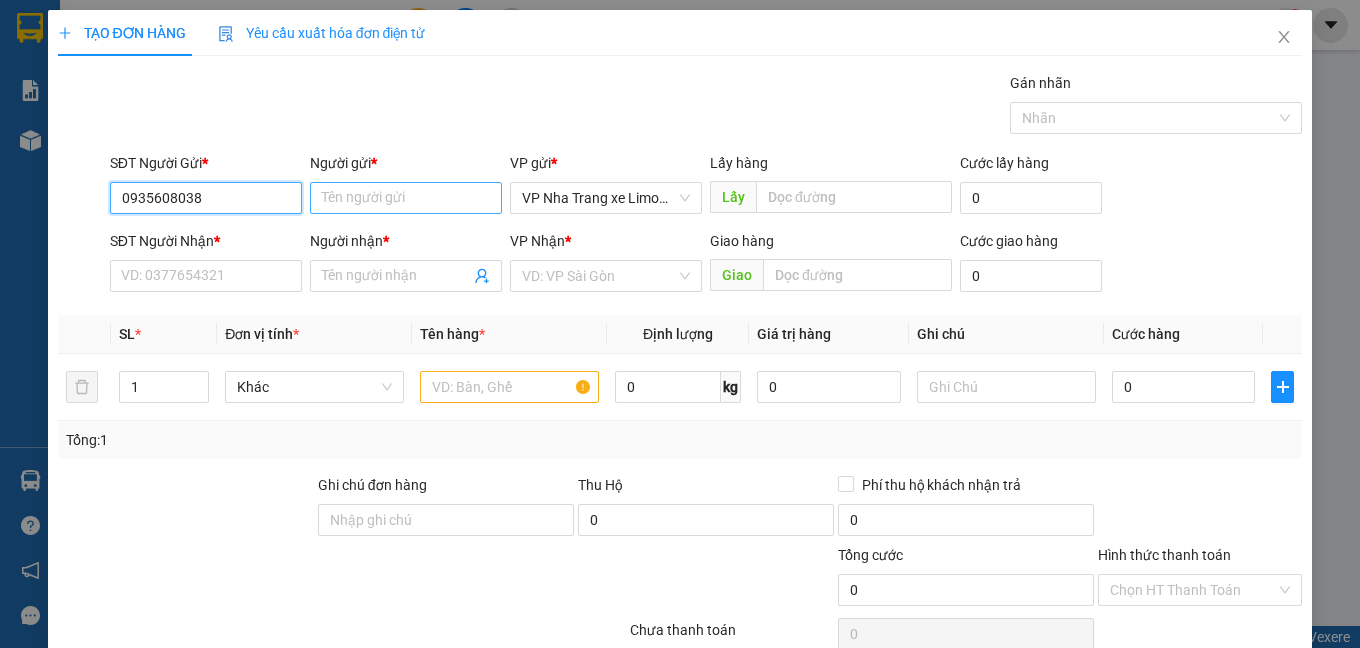 type on "0935608038" 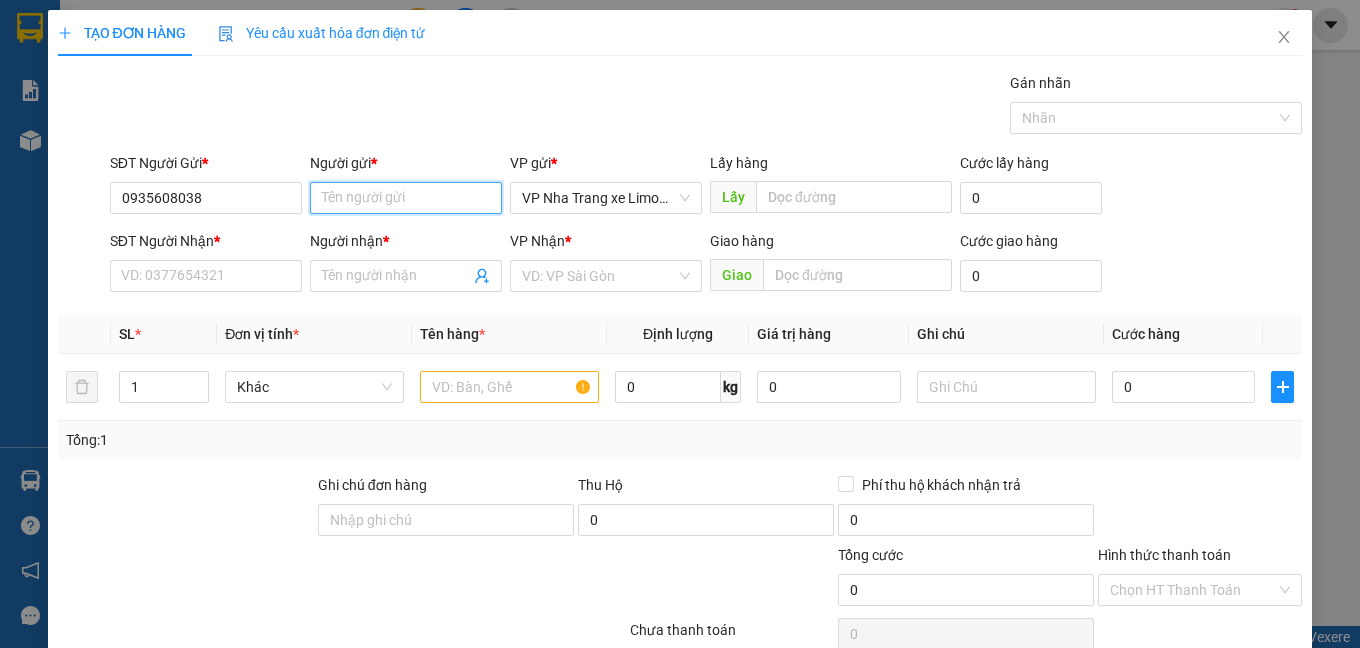 click on "Người gửi  *" at bounding box center [406, 198] 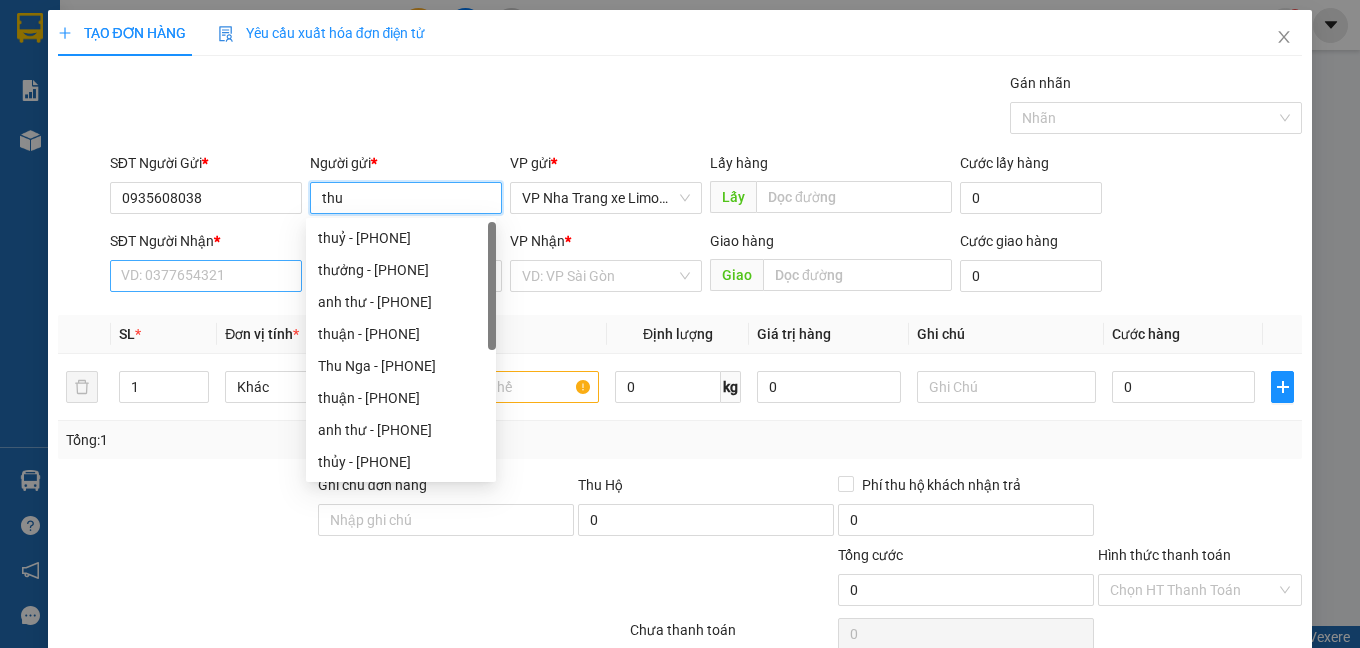 type on "thu" 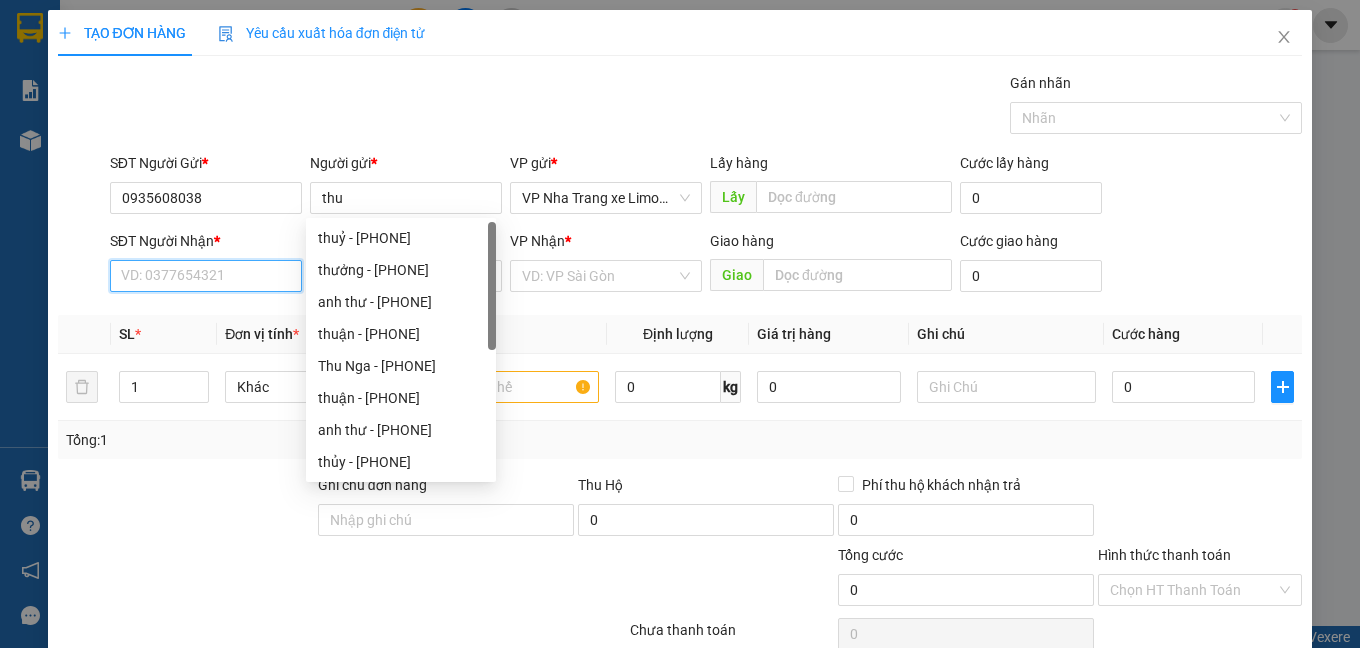click on "SĐT Người Nhận  *" at bounding box center [206, 276] 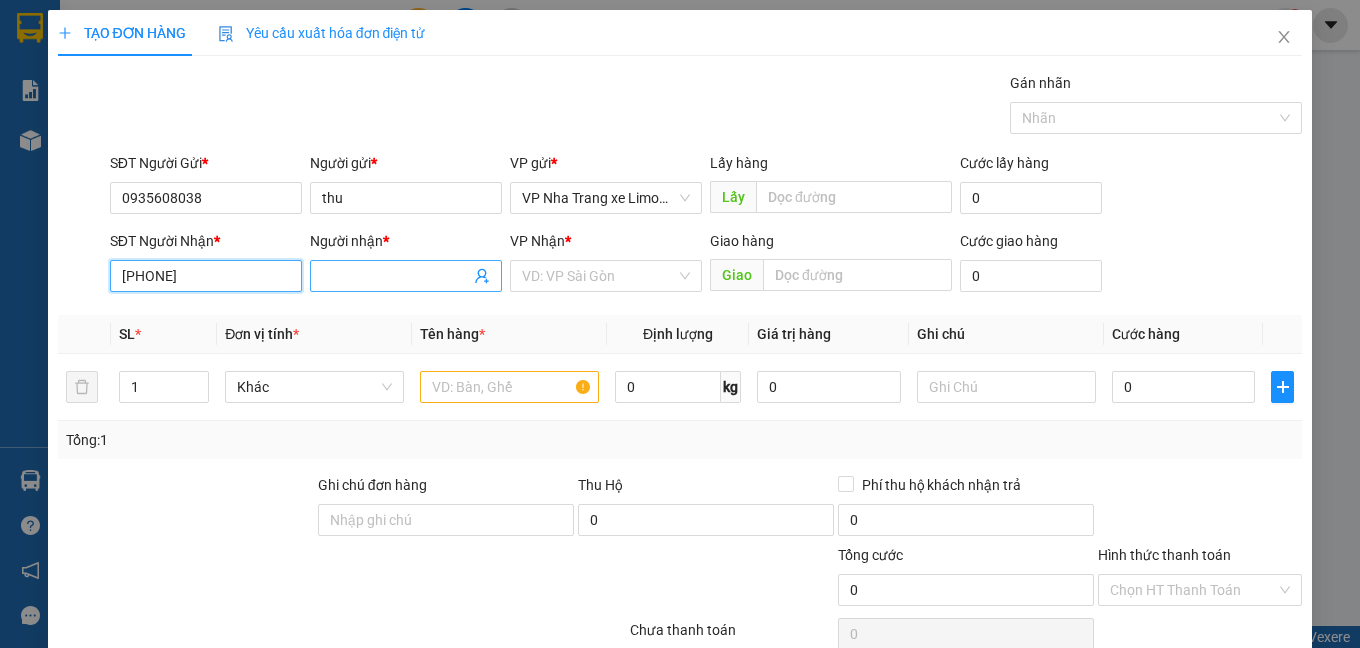 type on "[PHONE]" 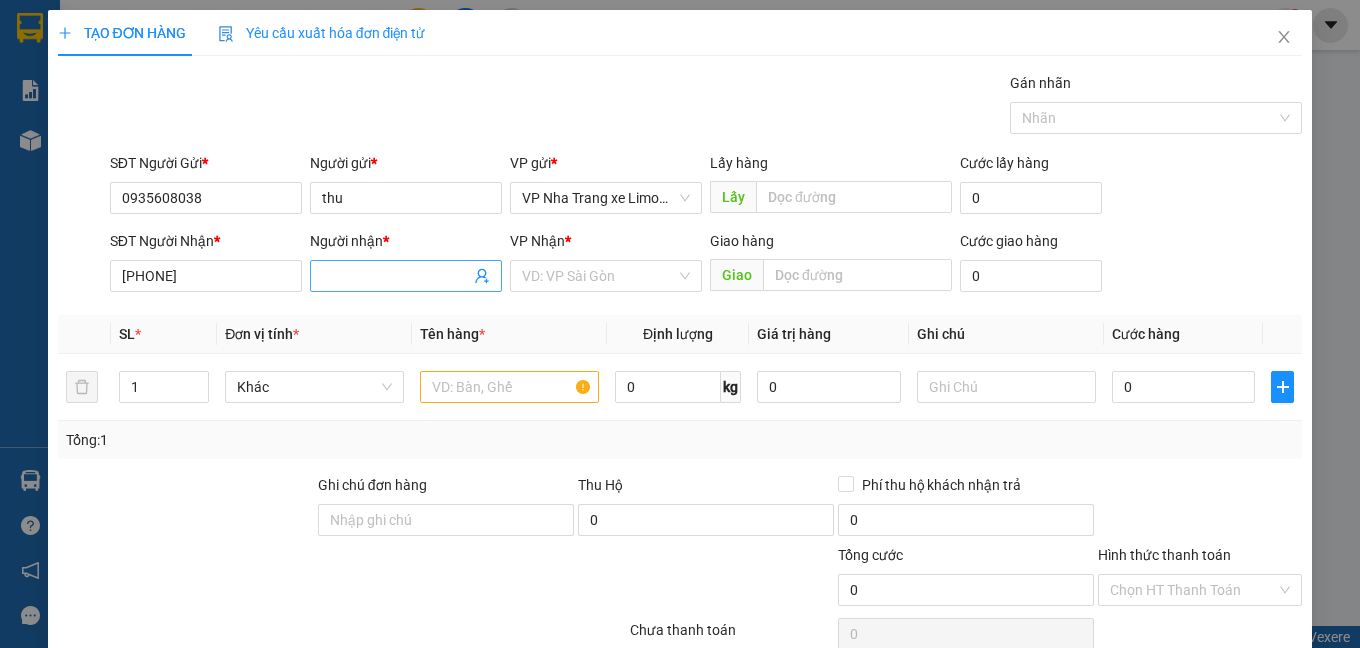 click on "Người nhận  *" at bounding box center [396, 276] 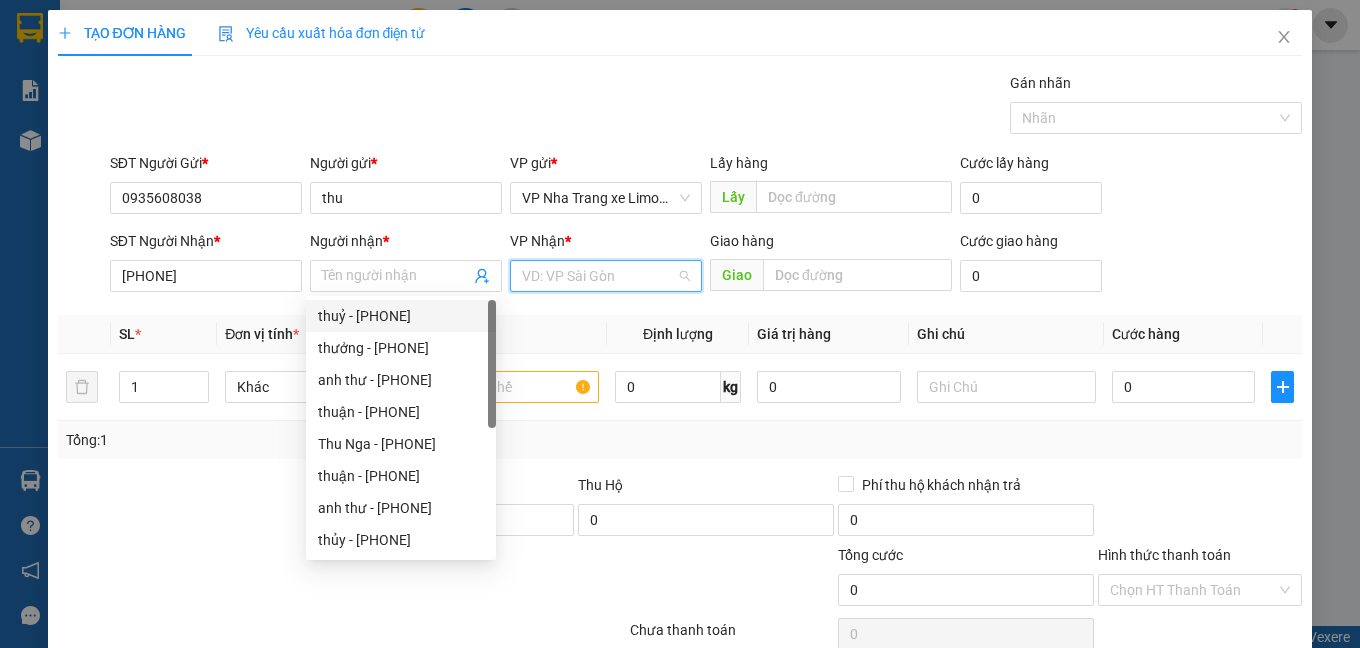 click at bounding box center [599, 276] 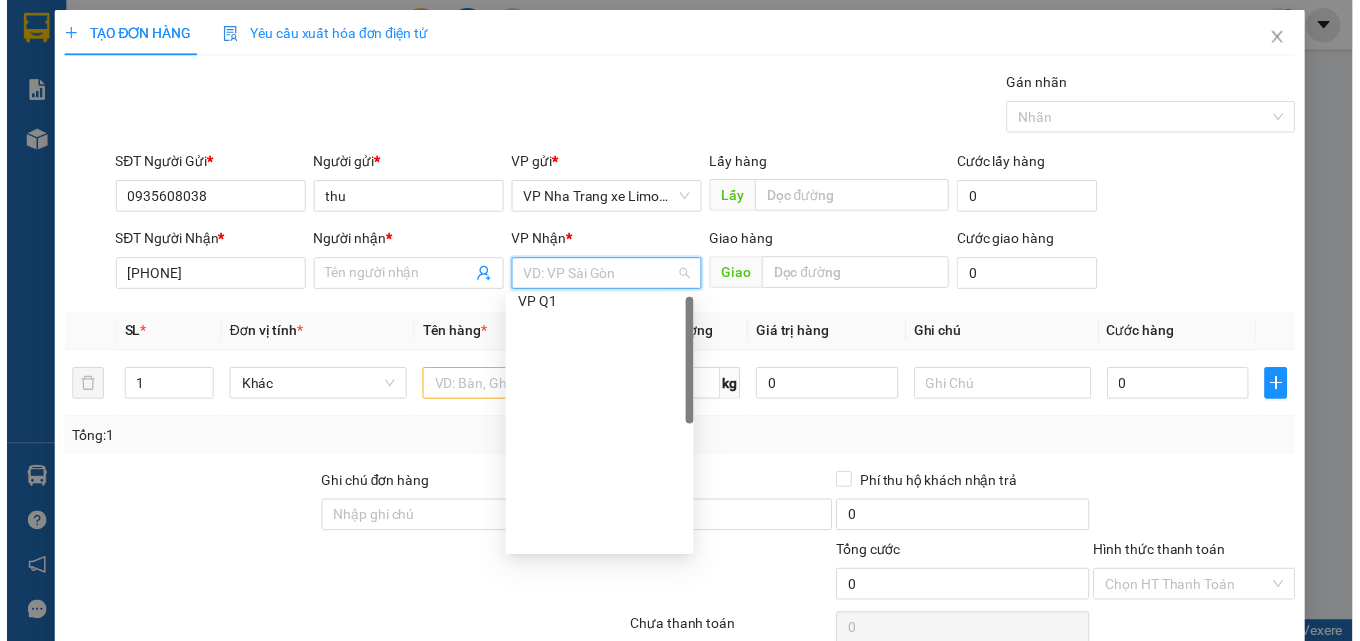 scroll, scrollTop: 0, scrollLeft: 0, axis: both 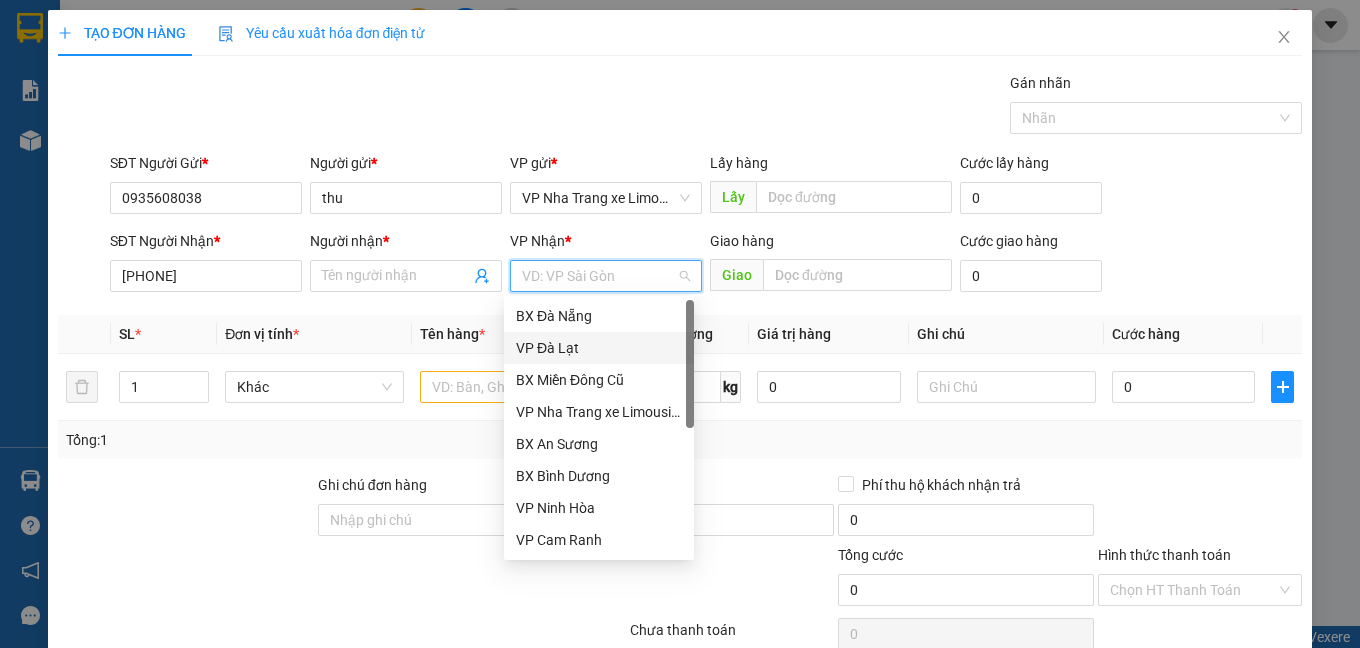 click on "VP Đà Lạt" at bounding box center [599, 348] 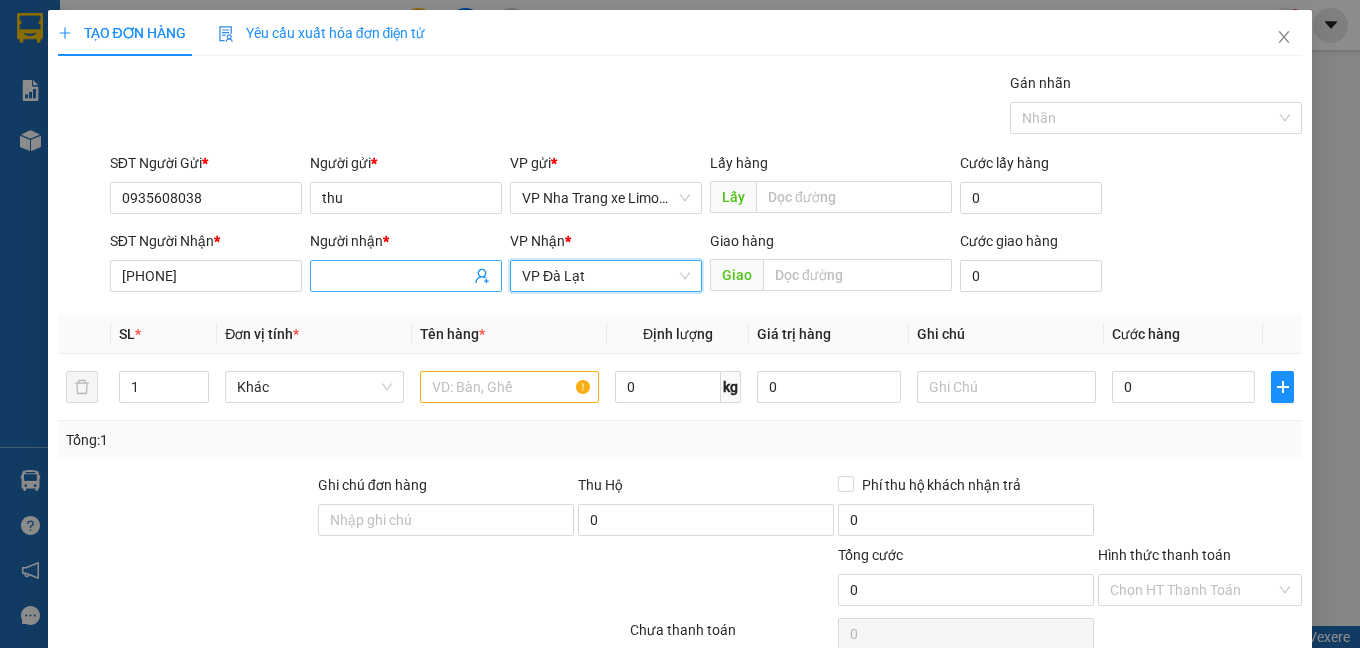 click on "Người nhận  *" at bounding box center (396, 276) 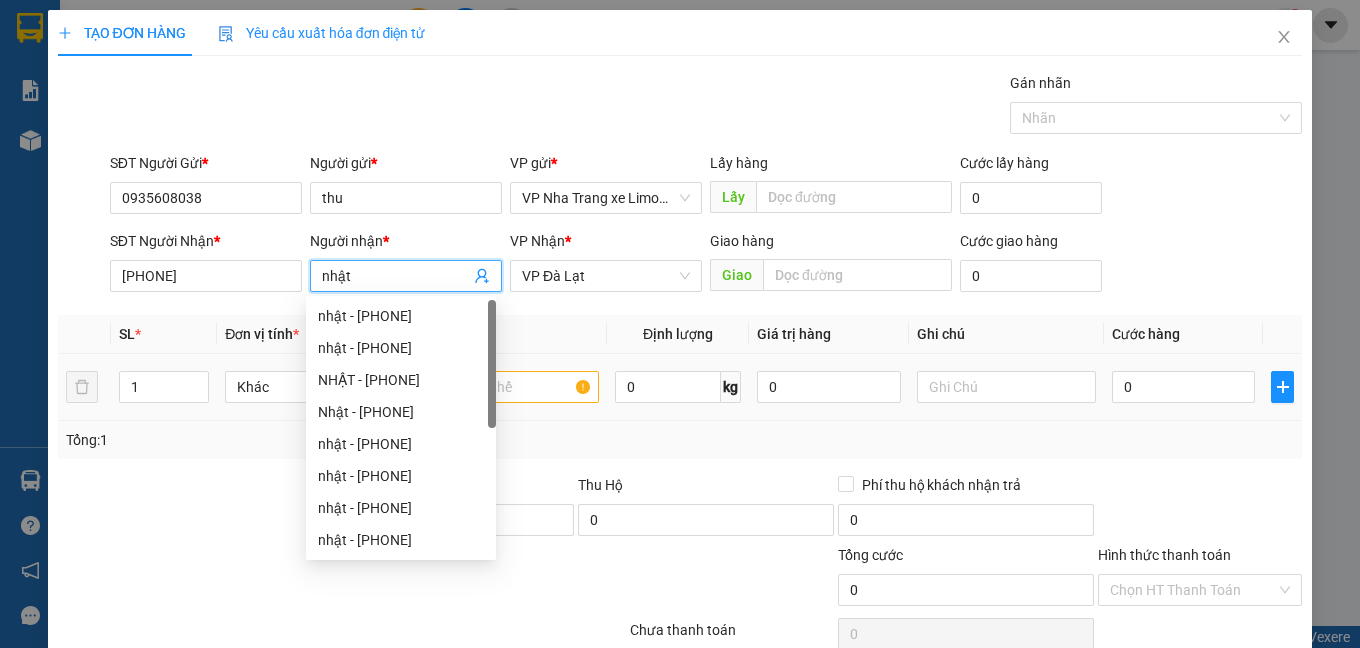type on "nhật" 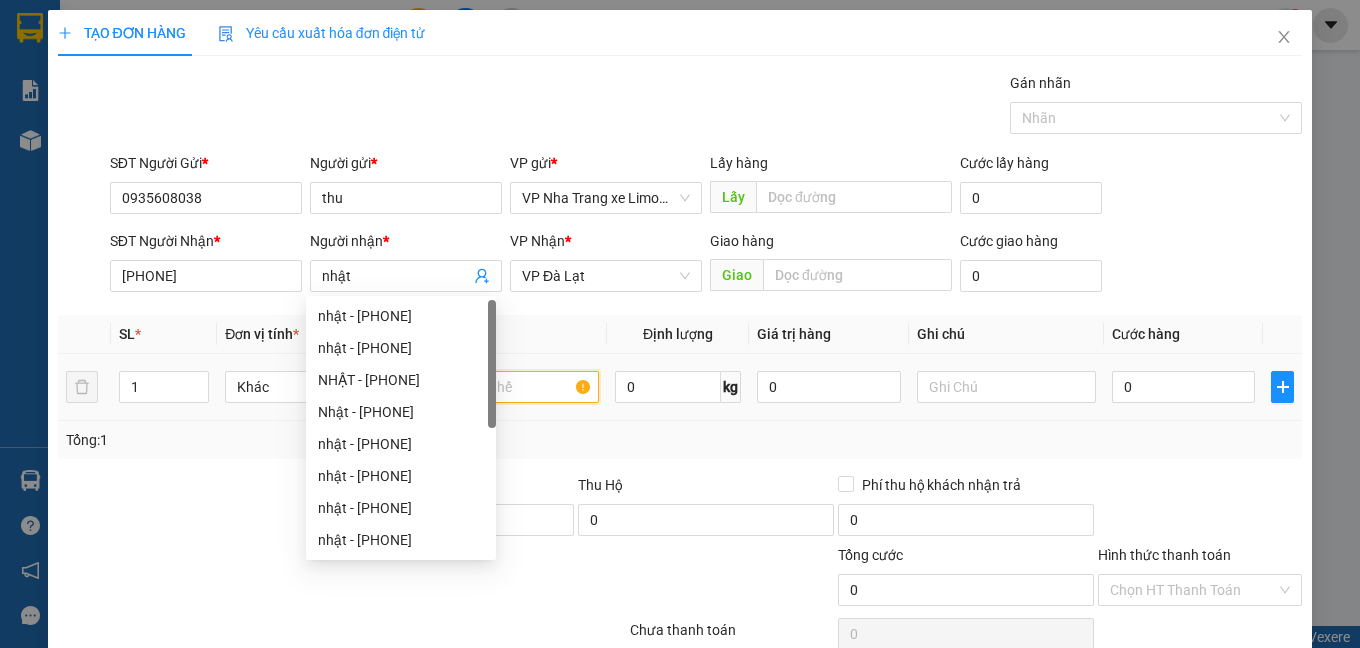 click at bounding box center [509, 387] 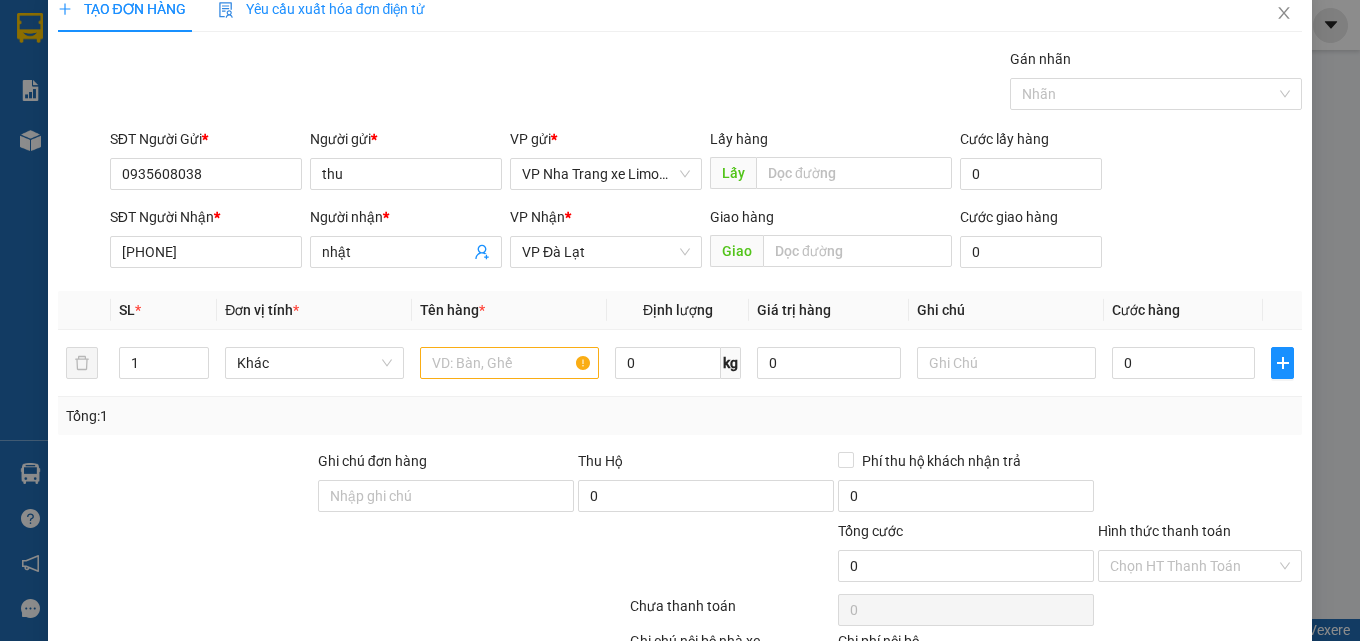 scroll, scrollTop: 20, scrollLeft: 0, axis: vertical 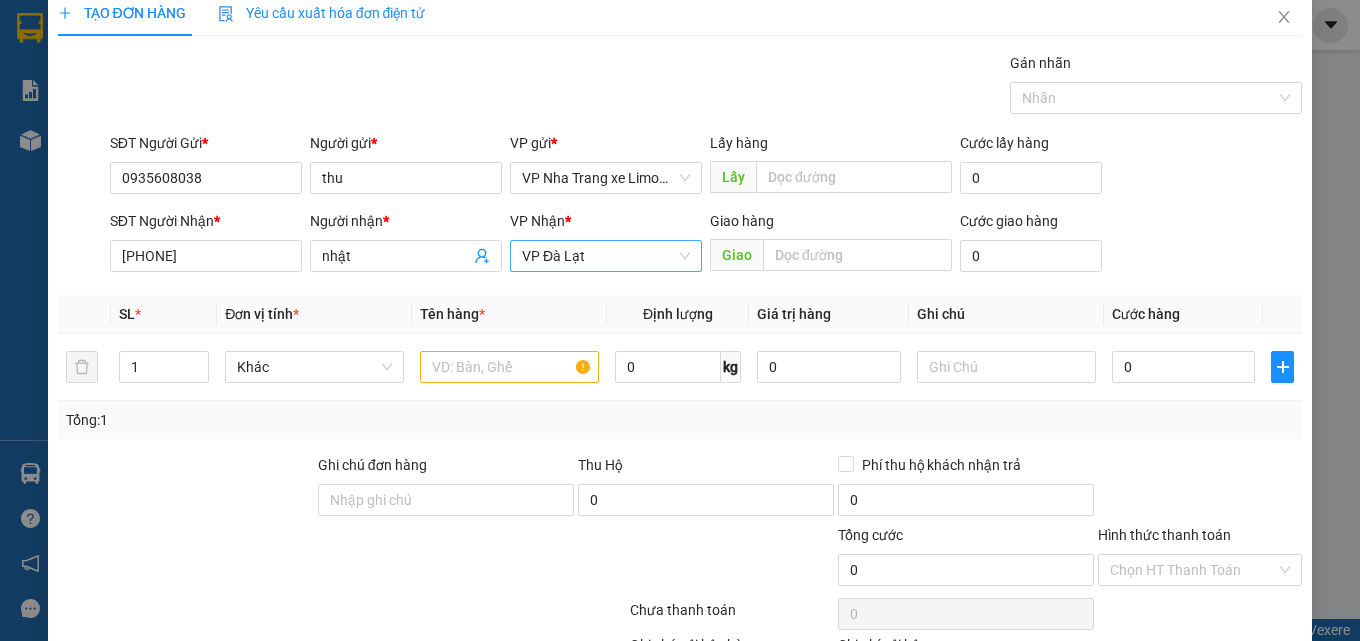 click on "VP Đà Lạt" at bounding box center [606, 256] 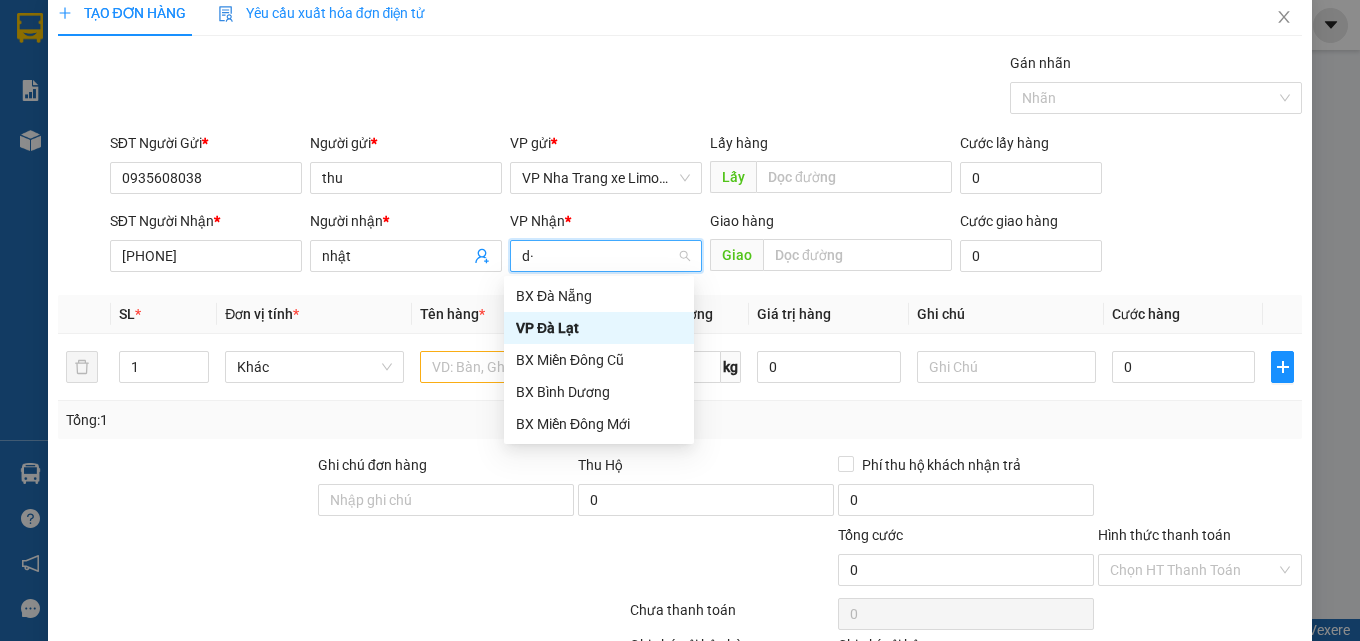 type on "d" 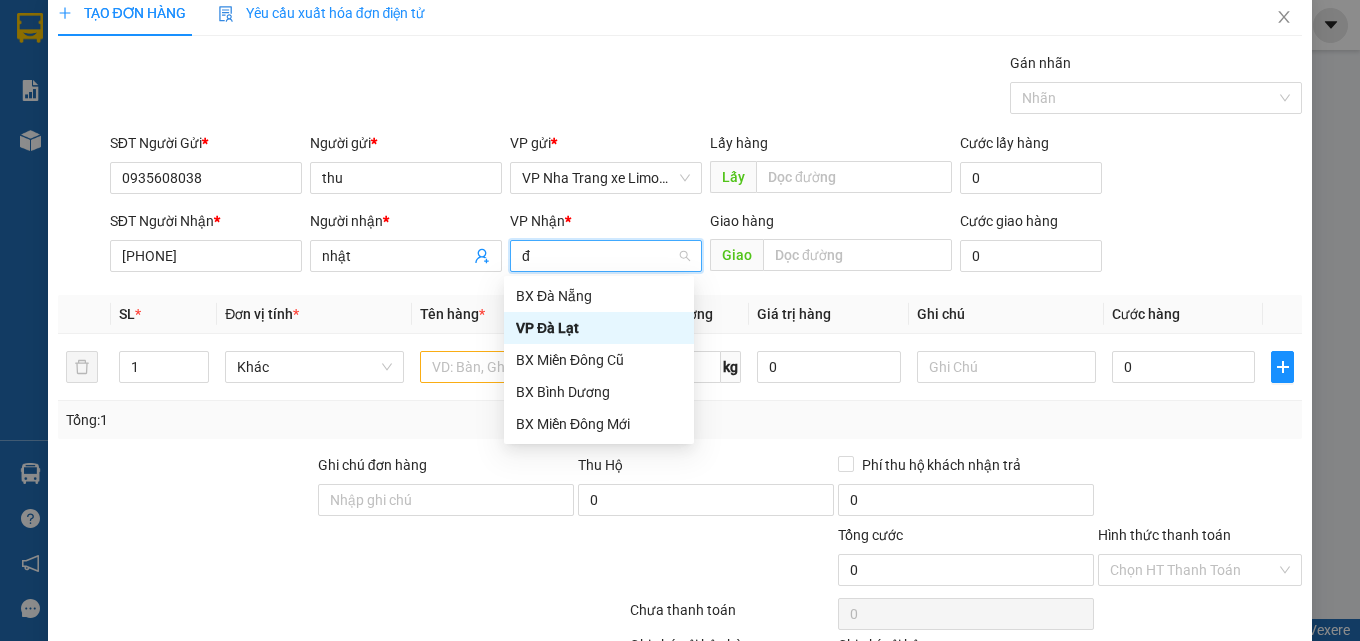 type on "đà" 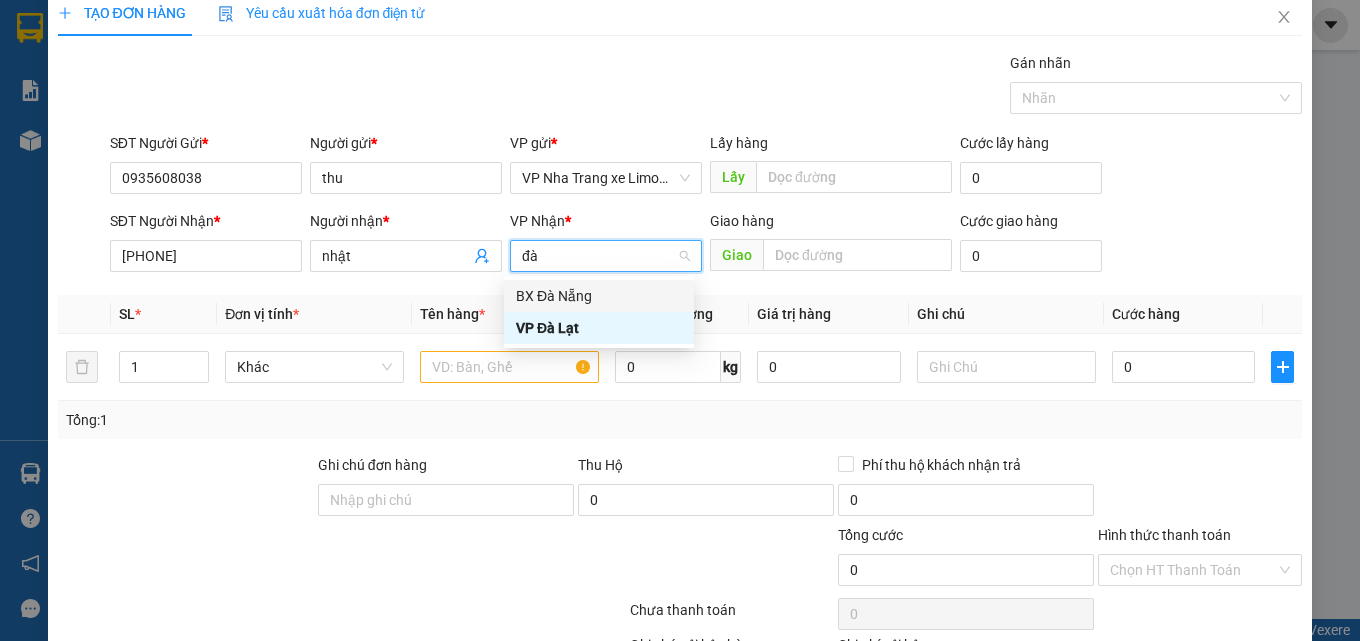 click on "BX Đà Nẵng" at bounding box center (599, 296) 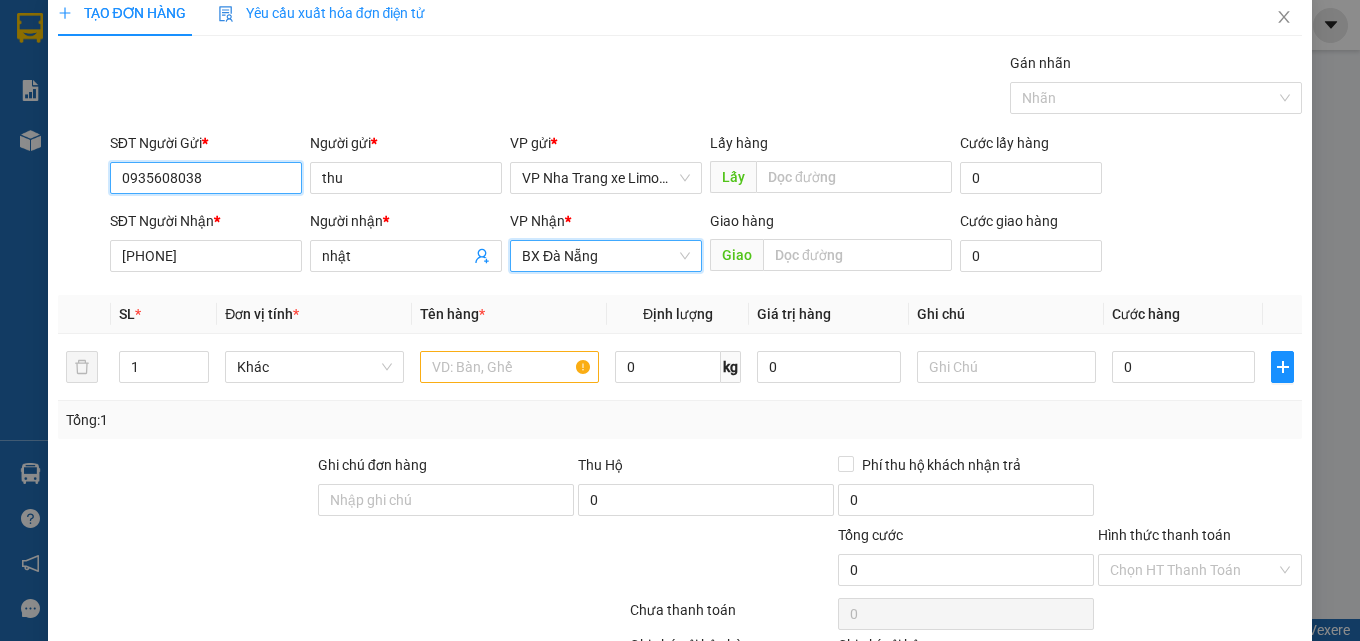 click on "0935608038" at bounding box center [206, 178] 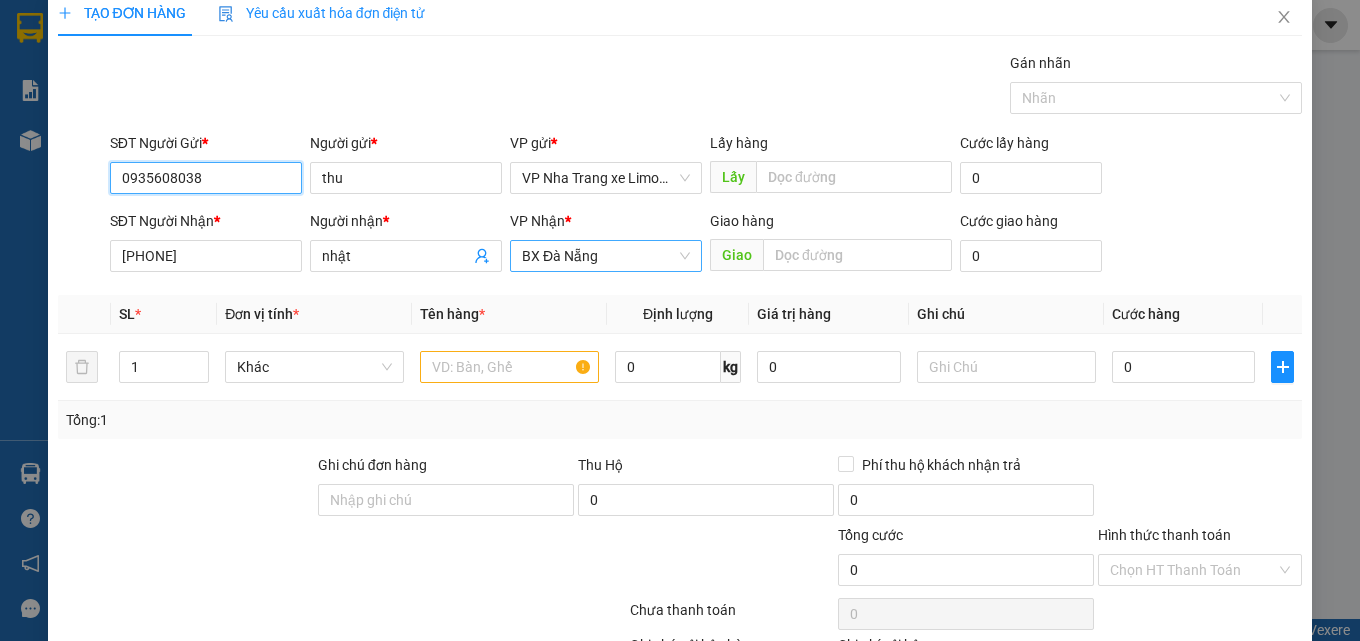 click on "0935608038" at bounding box center (206, 178) 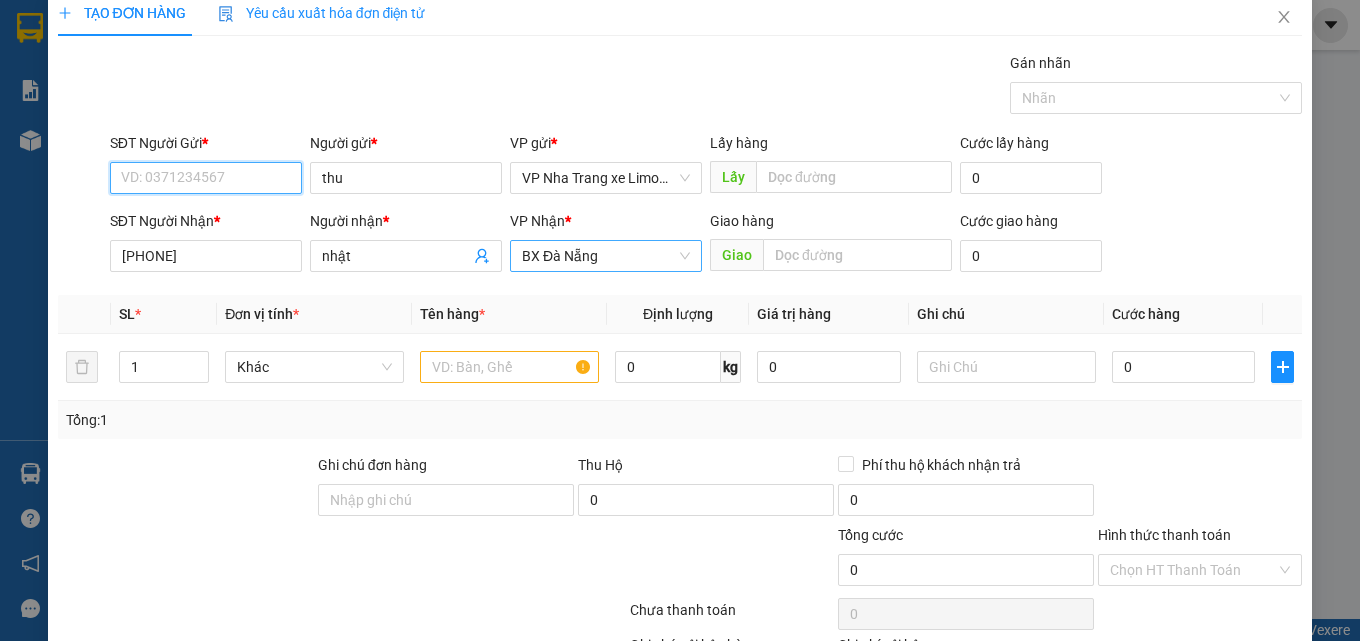 click on "SĐT Người Gửi  *" at bounding box center [206, 178] 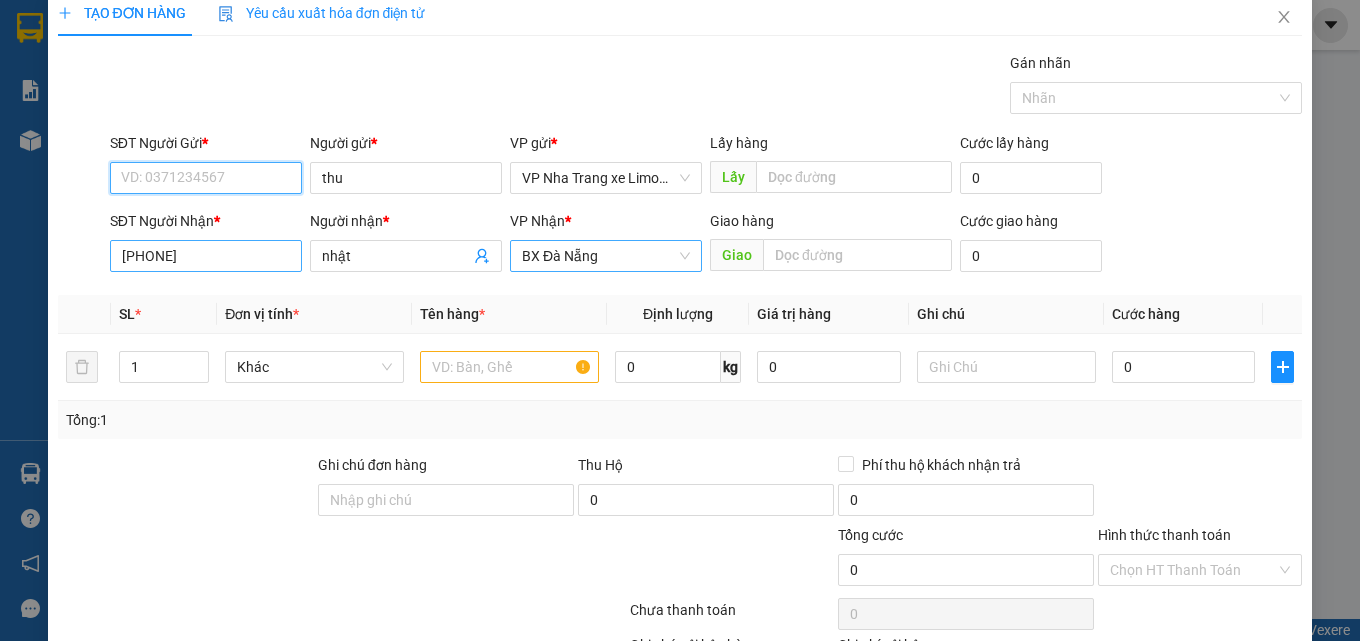 type 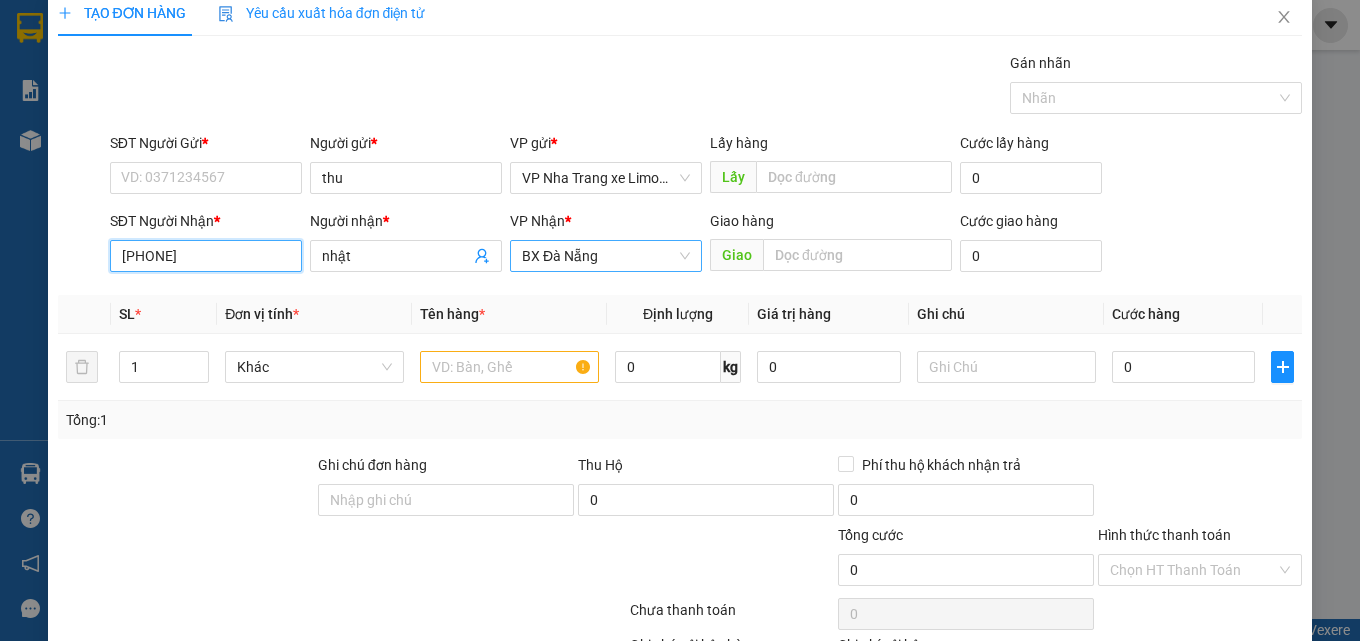 click on "[PHONE]" at bounding box center (206, 256) 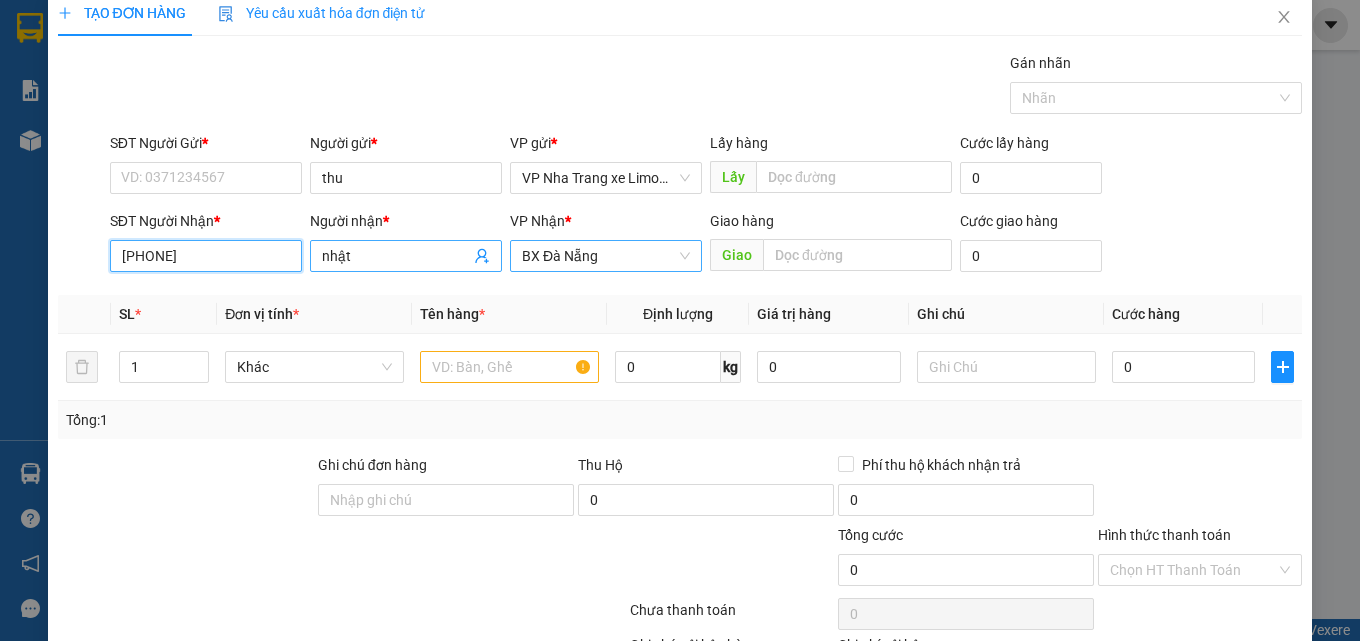 type on "[PHONE]" 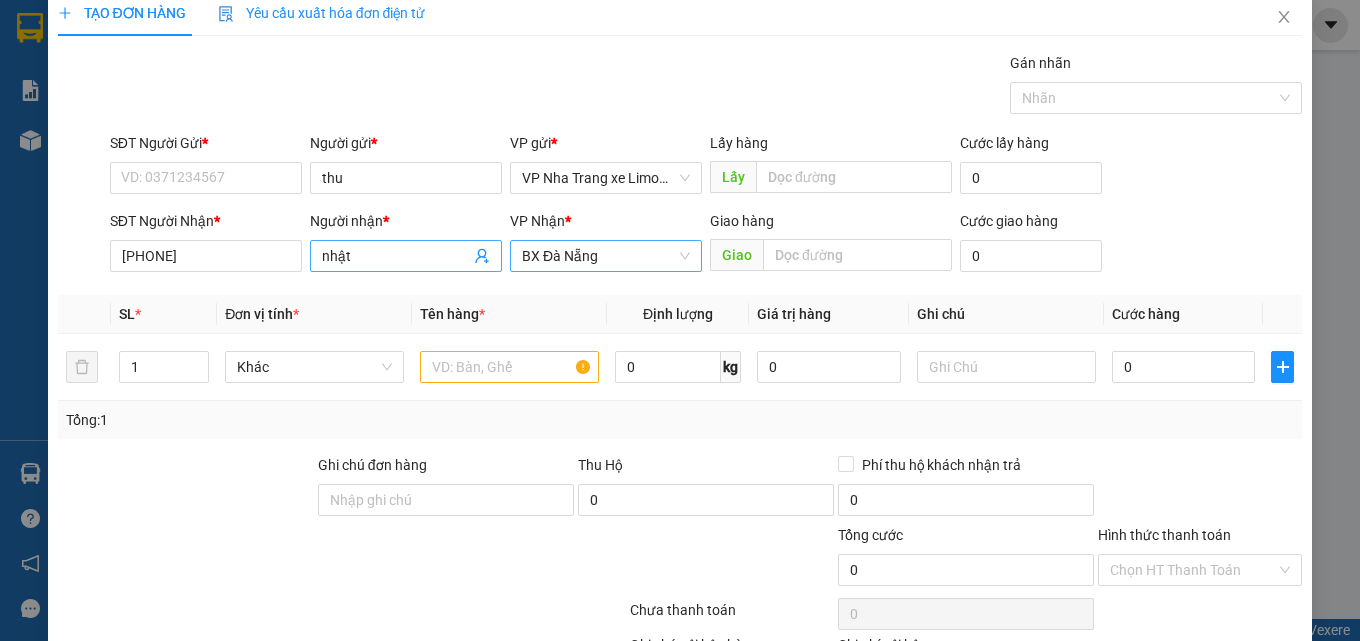 click on "nhật" at bounding box center [396, 256] 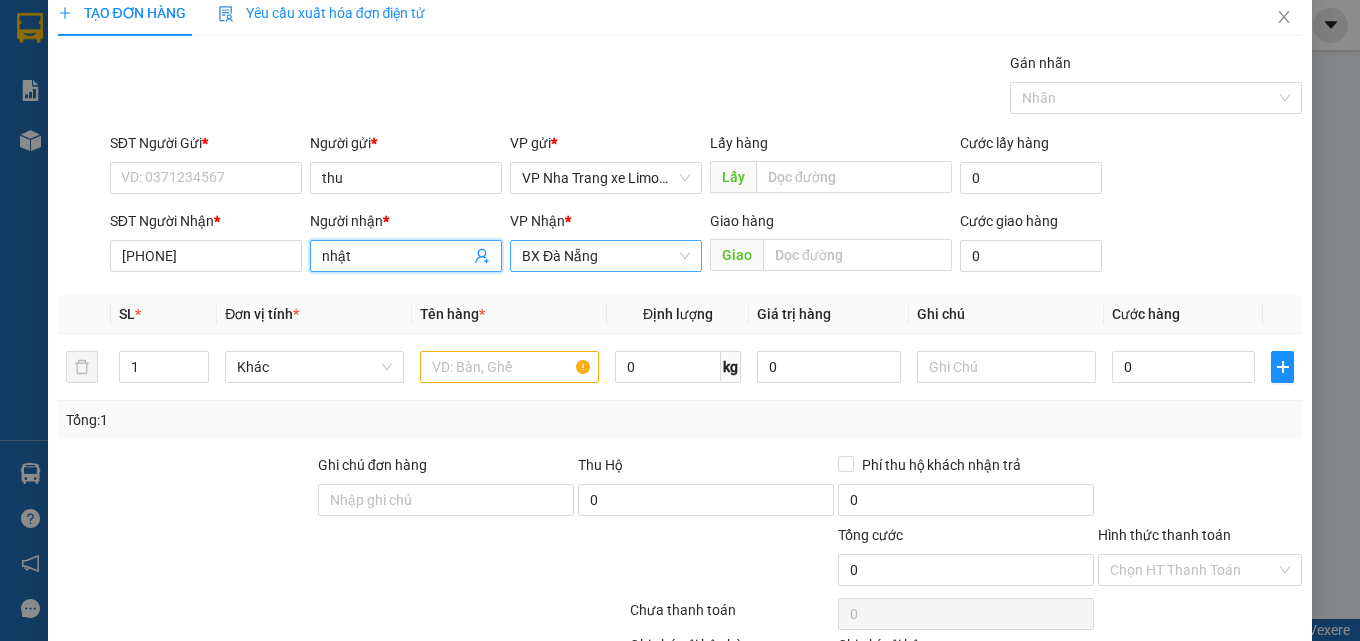click on "nhật" at bounding box center [396, 256] 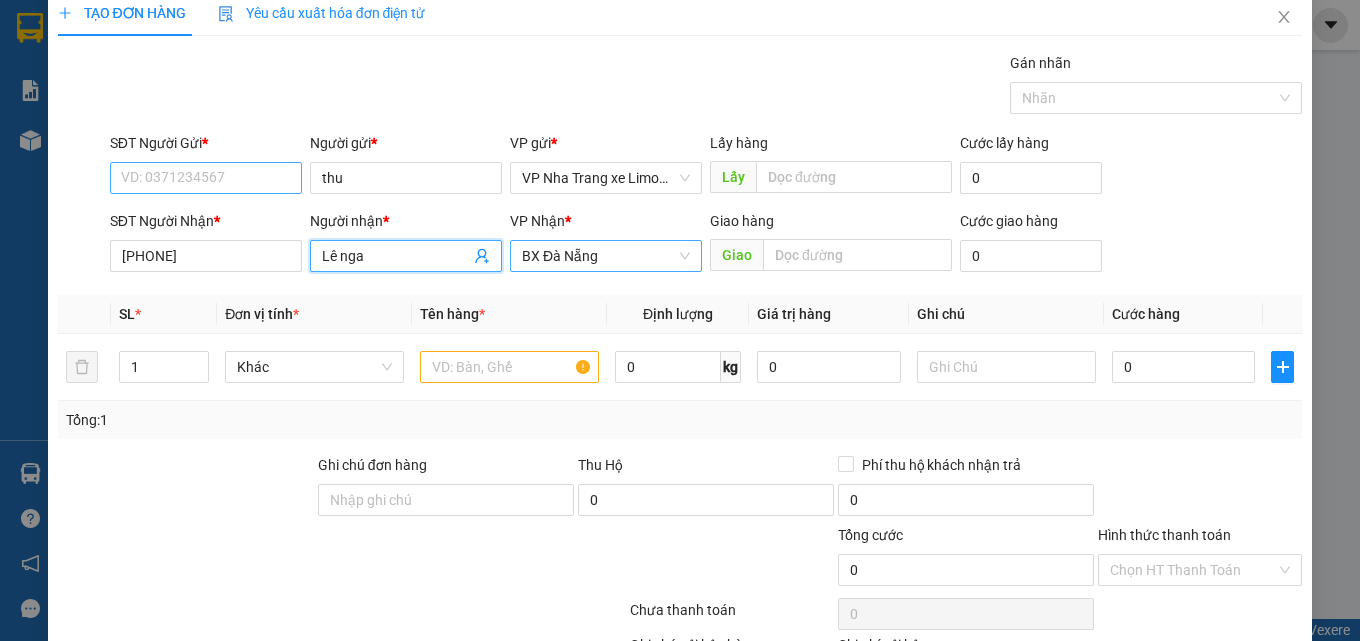 type on "Lê nga" 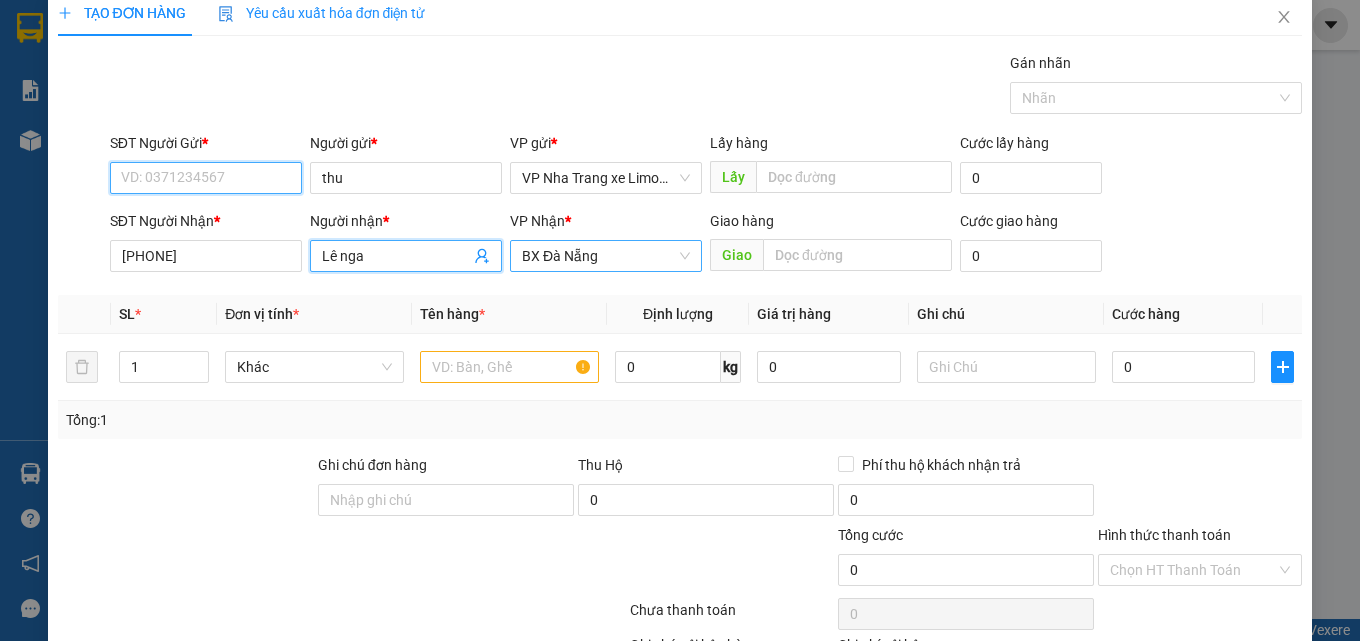 click on "SĐT Người Gửi  *" at bounding box center (206, 178) 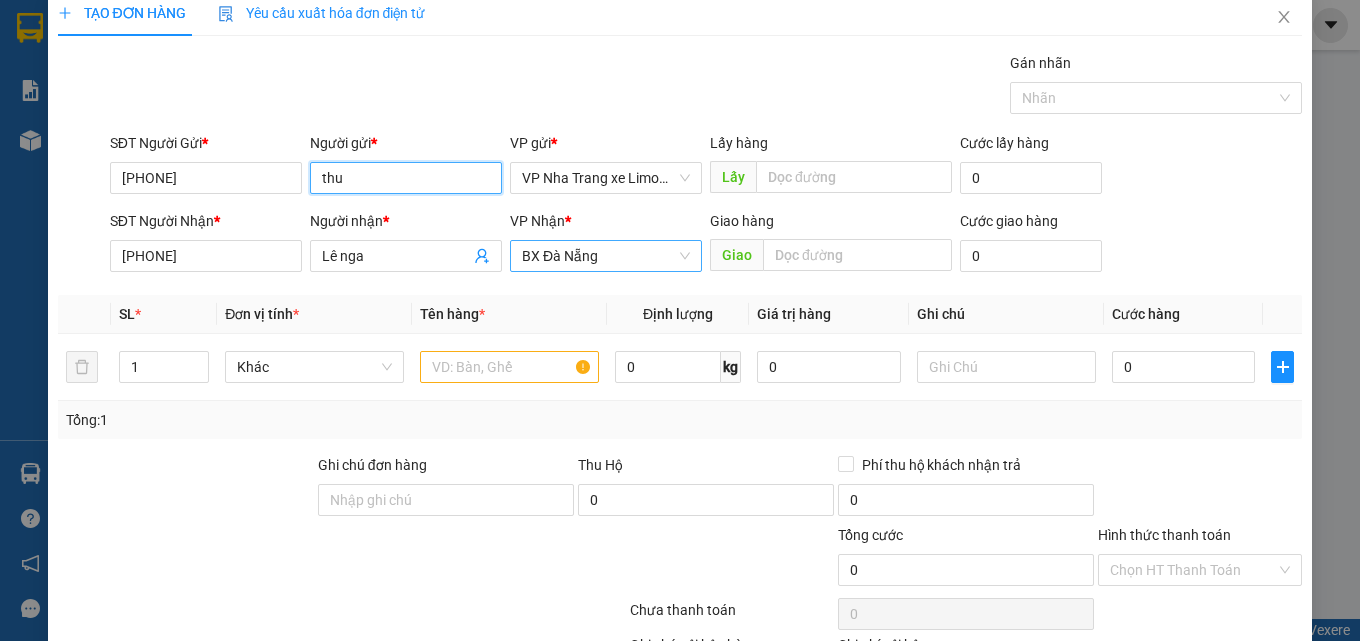 click on "thu" at bounding box center (406, 178) 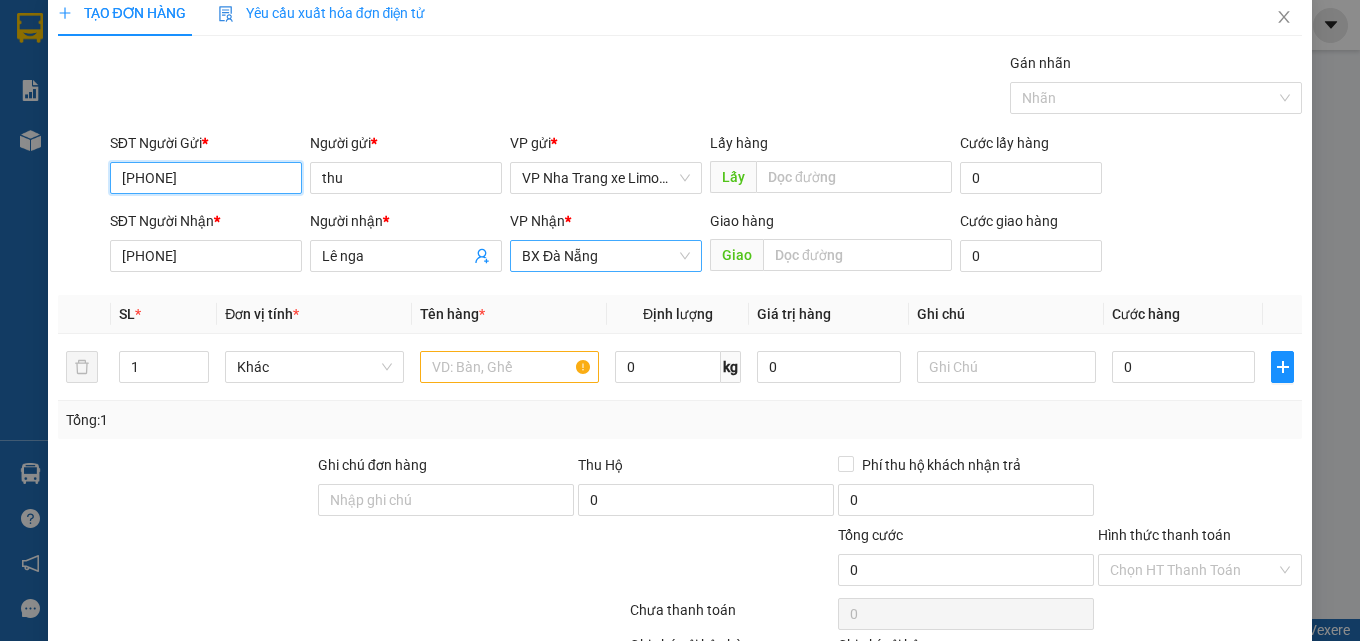 click on "[PHONE]" at bounding box center (206, 178) 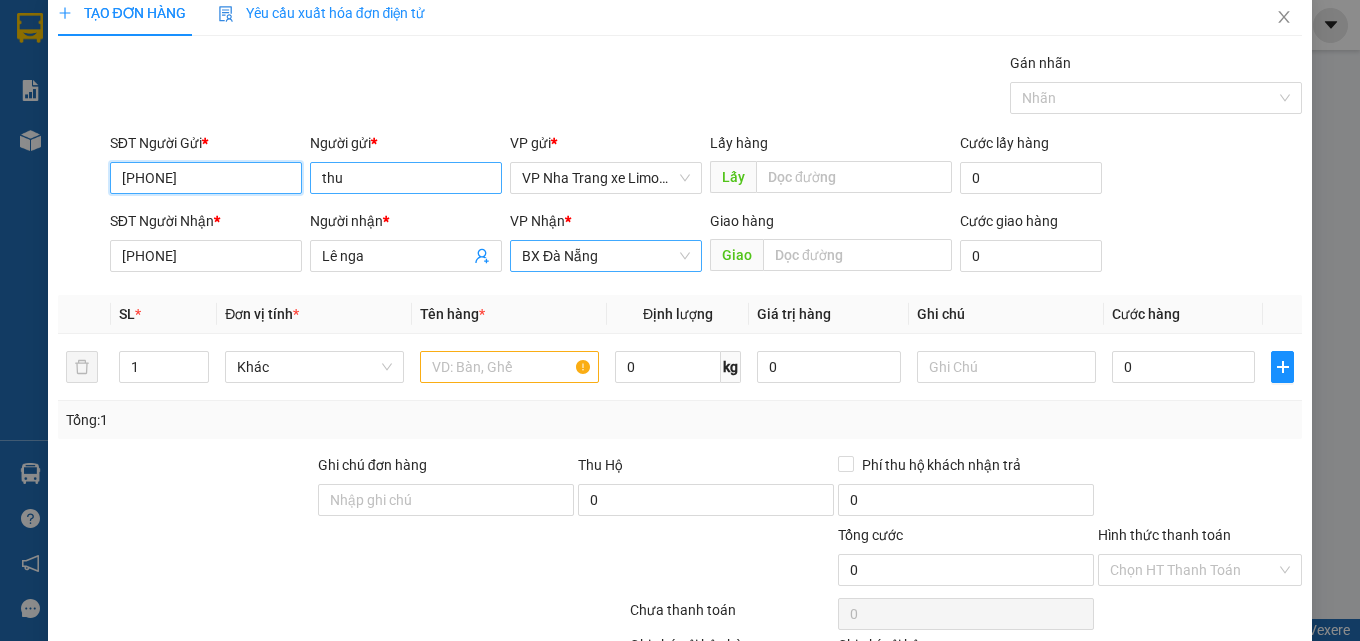 type on "[PHONE]" 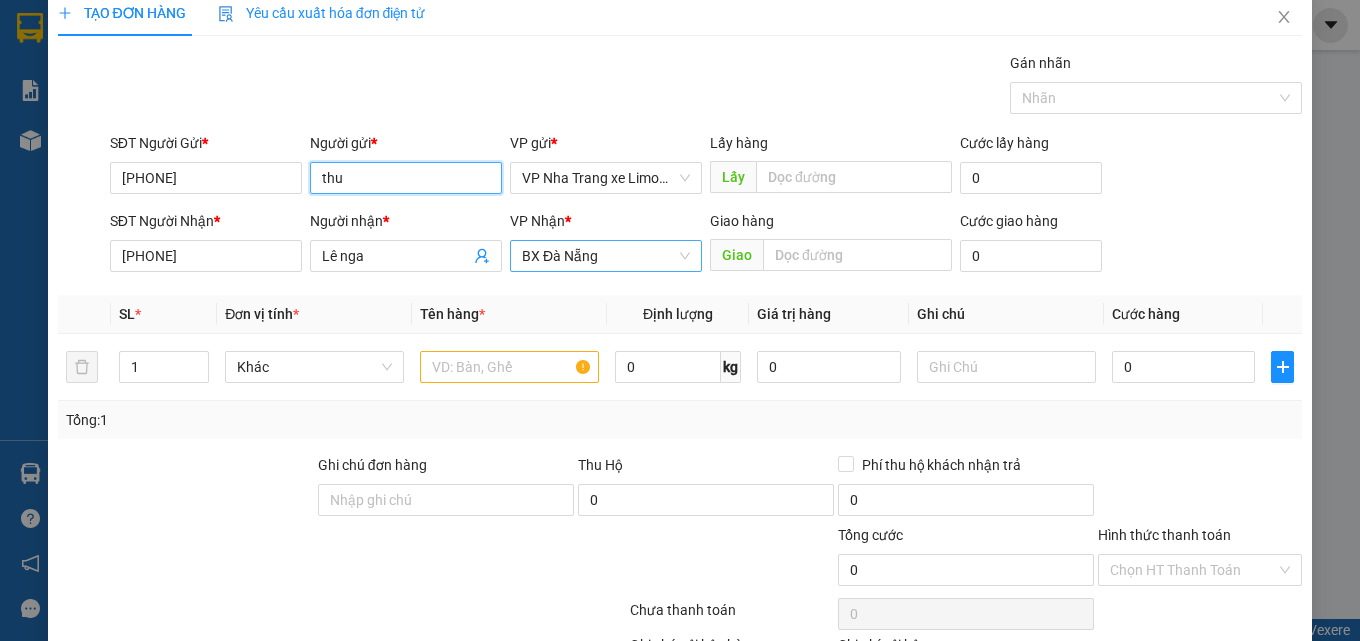 click on "thu" at bounding box center [406, 178] 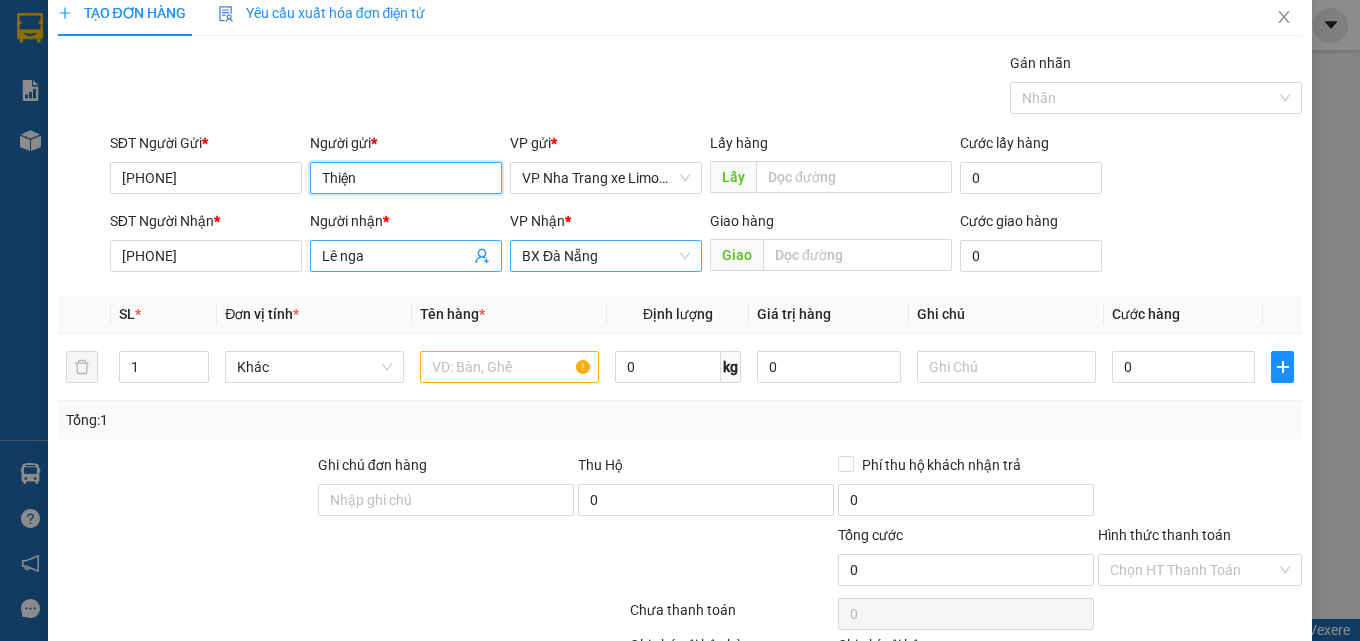 type on "Thiện" 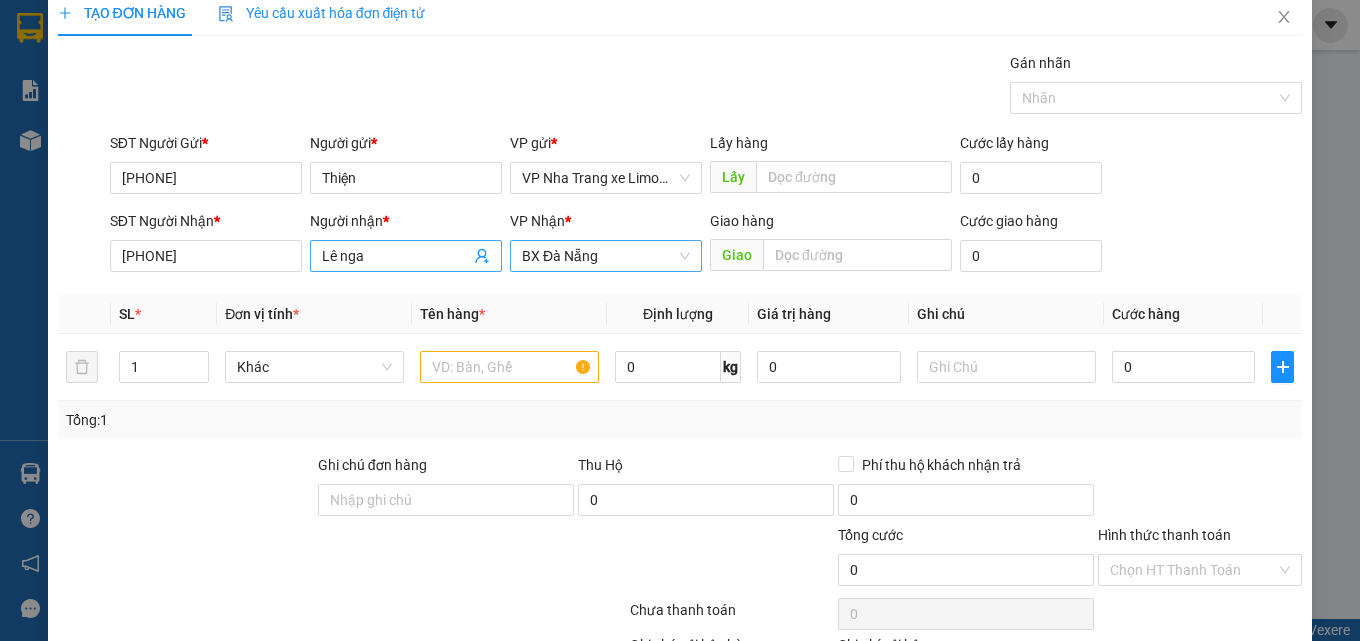 click on "Kết quả tìm kiếm ( 0 )  Bộ lọc  No Data nganha.cuctunglimo 1     Báo cáo Báo cáo chi tiết cước rồi (tất cả các văn phòng) Báo cáo chi tiết đơn chưa cước (Tất cả các văn phòng) Báo cáo các đơn cước rồi bằng chuyển khoản Báo cáo dòng tiền (nhân viên) Doanh số tạo đơn theo VP gửi (nhà xe) Doanh số tạo đơn theo VP gửi (nhân viên)     Kho hàng mới Hàng sắp về Hướng dẫn sử dụng Giới thiệu Vexere, nhận hoa hồng Phản hồi Phần mềm hỗ trợ bạn tốt chứ? Hỗ trợ kỹ thuật:  1900 633 818 | Cung cấp máy in - giấy in:  Miền Nam  0708 023 035 - [PHONE] ⚪️ Miền Bắc  0369 525 060 | Copyright   2019 - Vexere Thông báo Thông báo của bạn Tính năng mới Chưa có thông báo mới  TẠO ĐƠN HÀNG Yêu cầu xuất hóa đơn điện tử Transit Pickup Surcharge Ids Transit Deliver Surcharge Ids Transit Deliver Surcharge Transit Deliver Surcharge Gán nhãn   0" at bounding box center [680, 320] 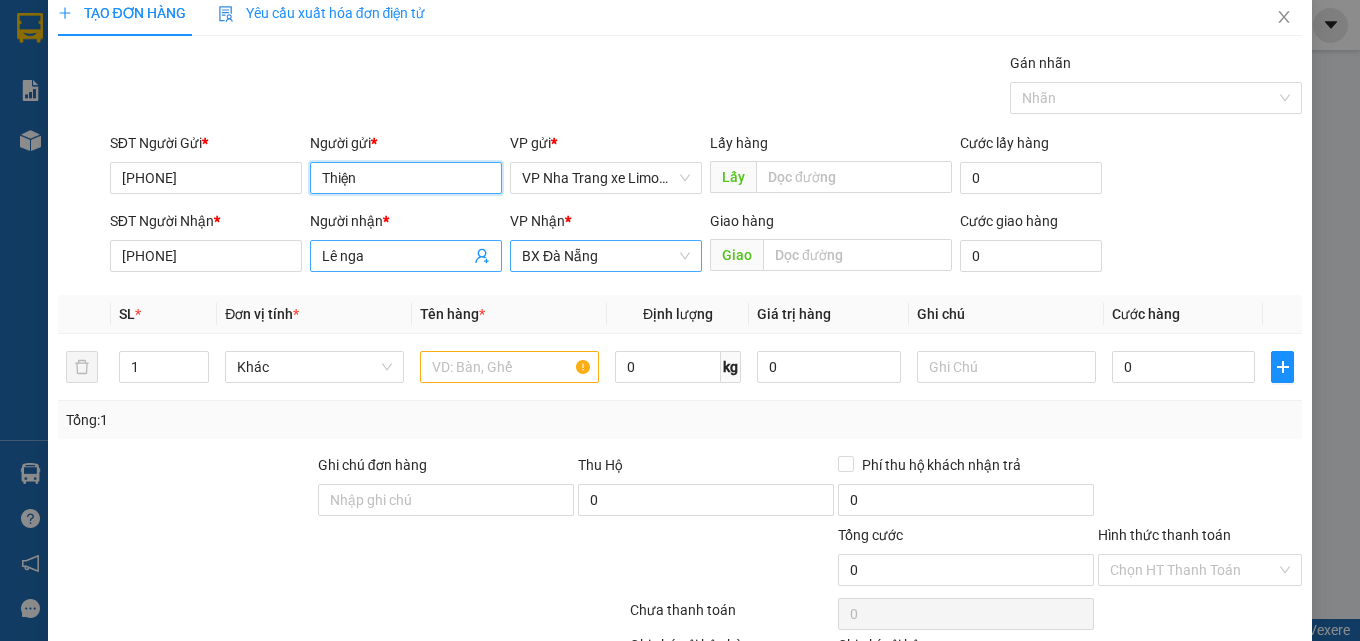 click on "Thiện - [PHONE]" at bounding box center (-598, -729) 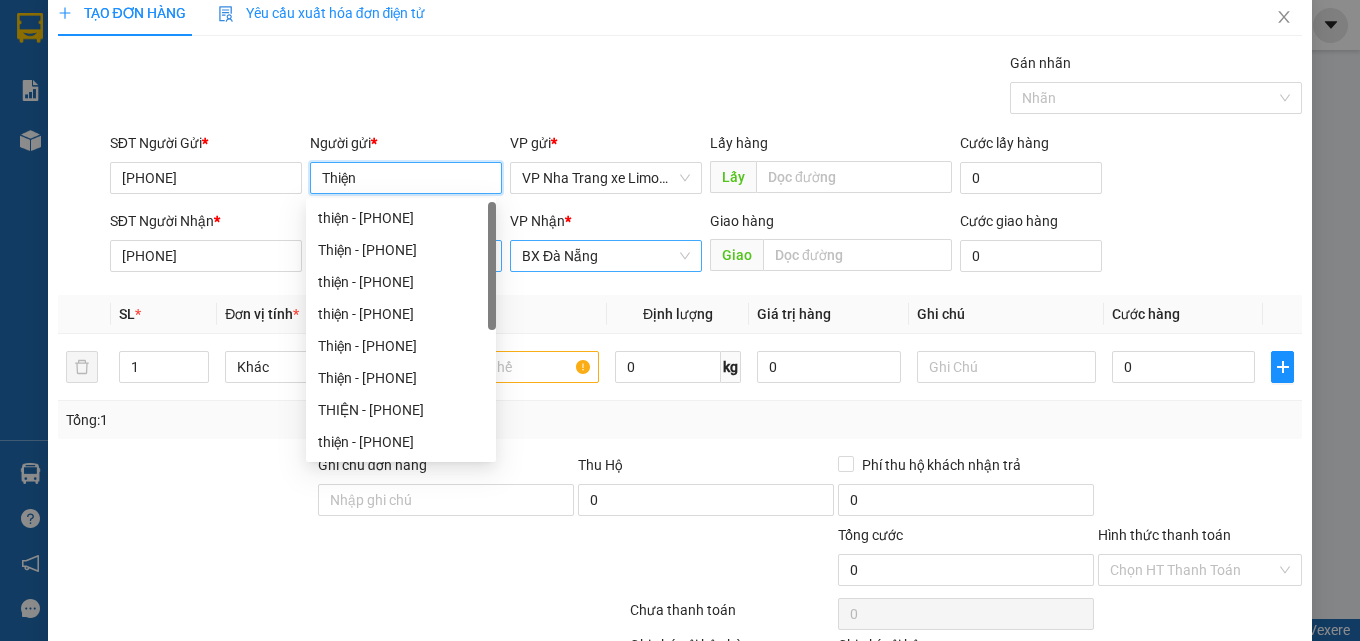 click on "Thiện - [PHONE]" at bounding box center (401, 250) 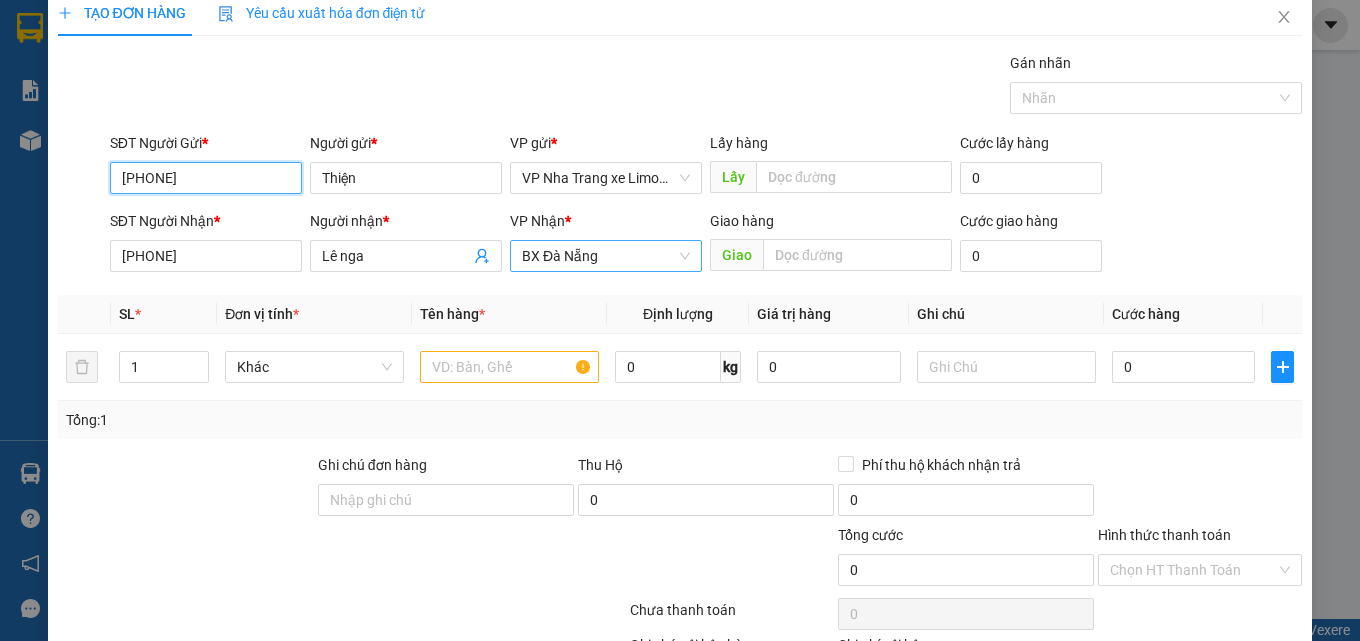 click on "[PHONE]" at bounding box center (206, 178) 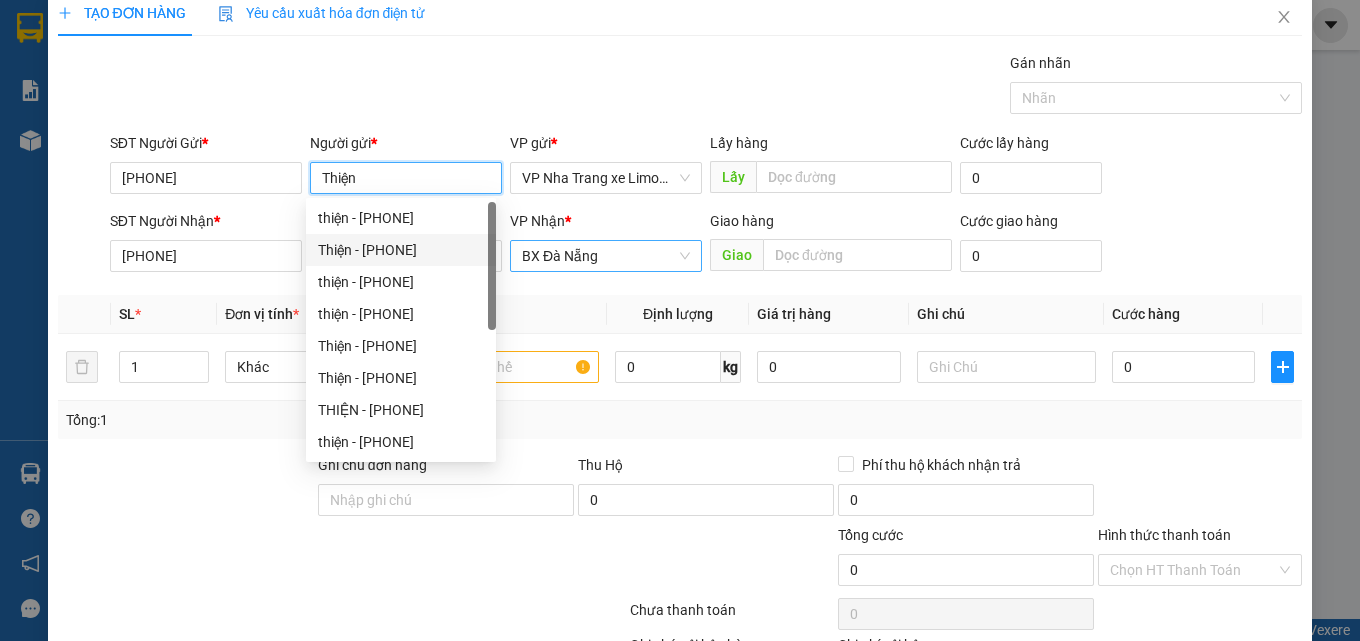 click on "Thiện - [PHONE]" at bounding box center (401, 250) 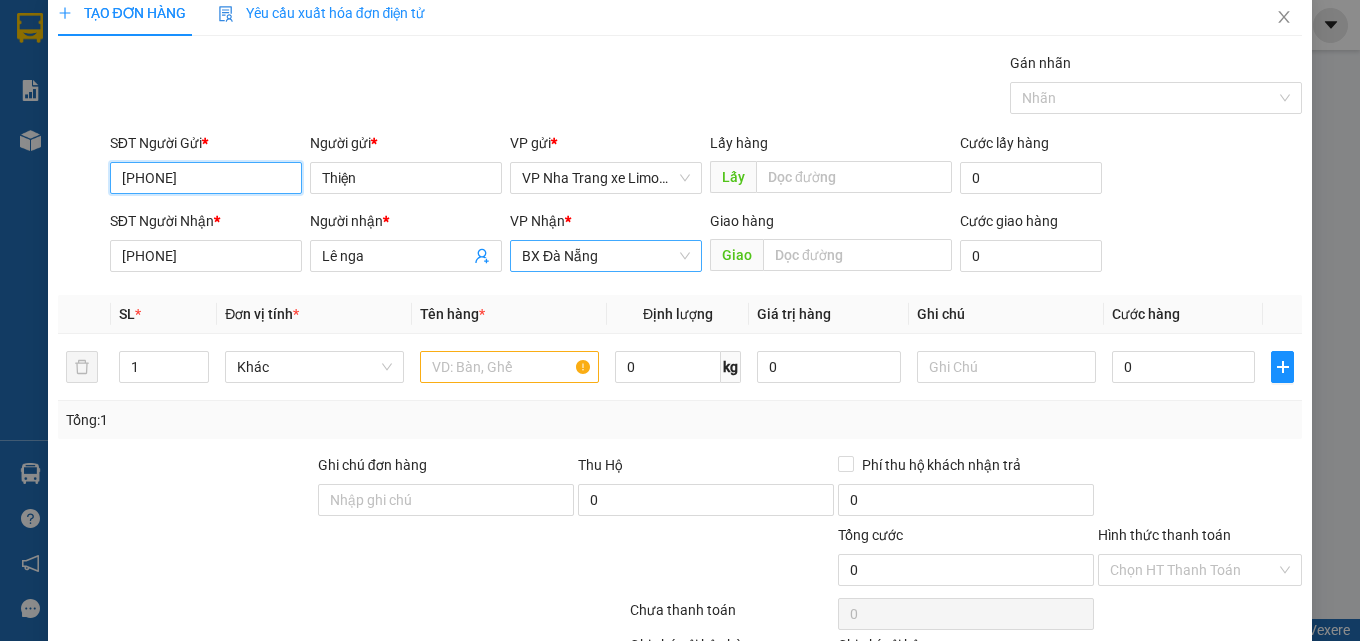 click on "[PHONE]" at bounding box center [206, 178] 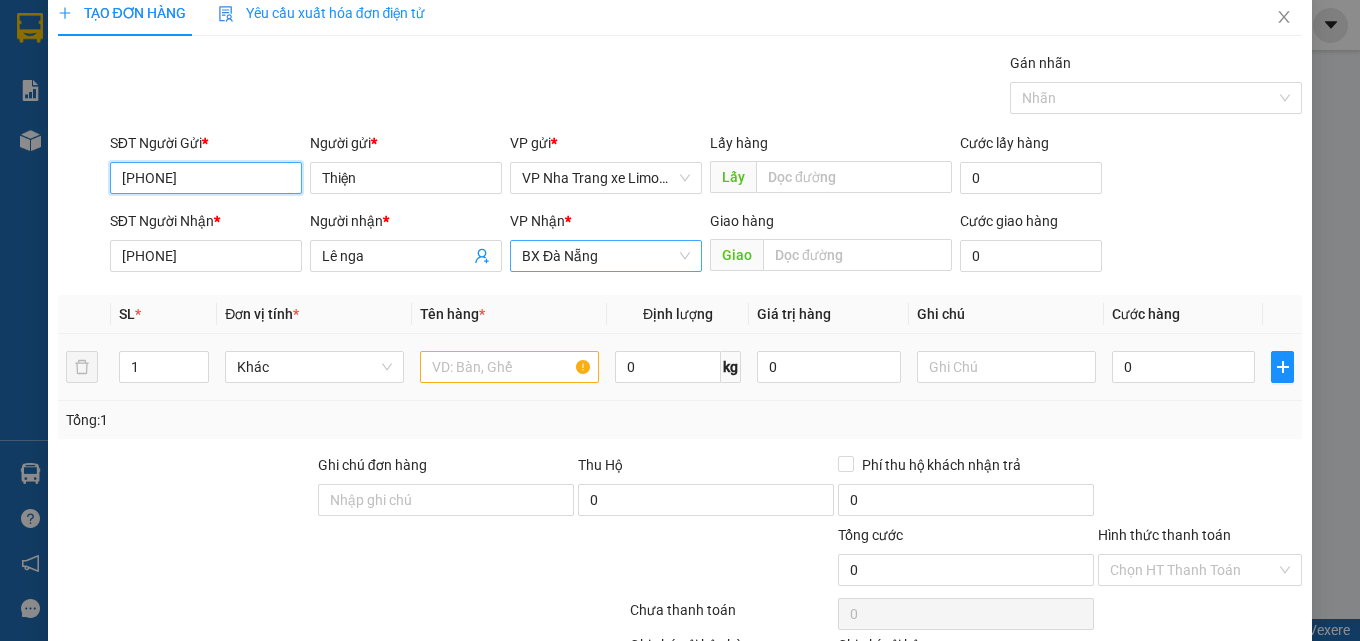 type on "[PHONE]" 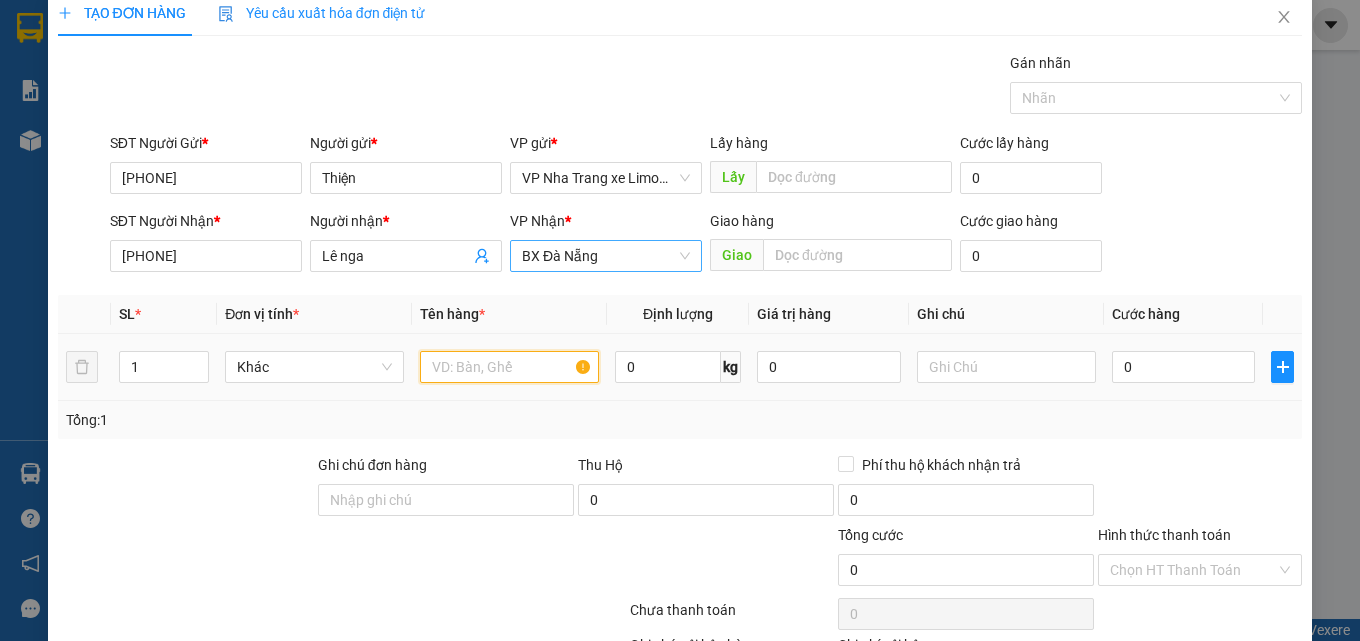 click at bounding box center [509, 367] 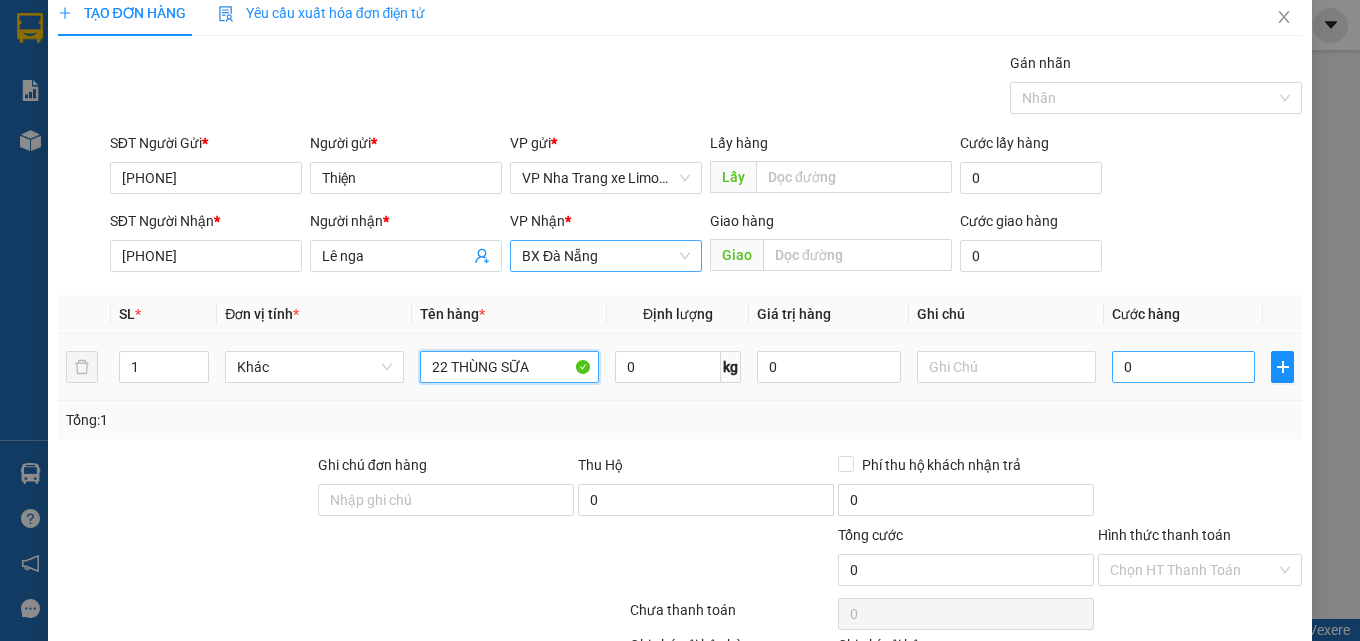type on "22 THÙNG SỮA" 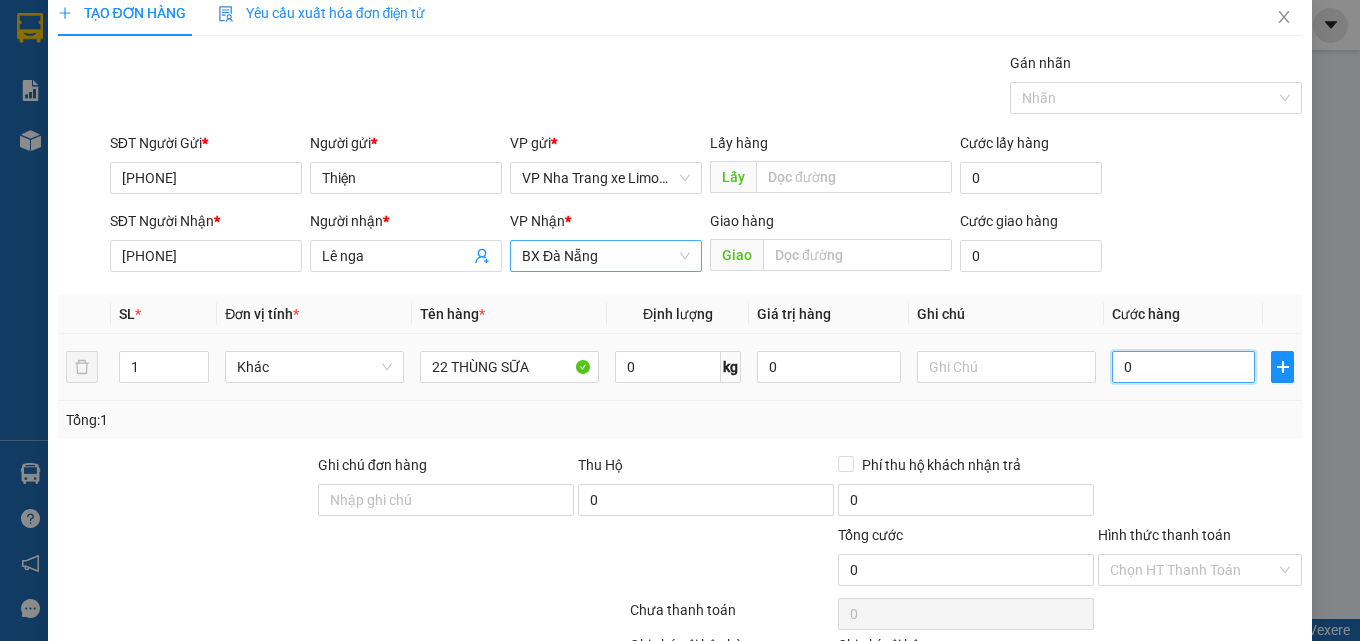 click on "0" at bounding box center [1184, 367] 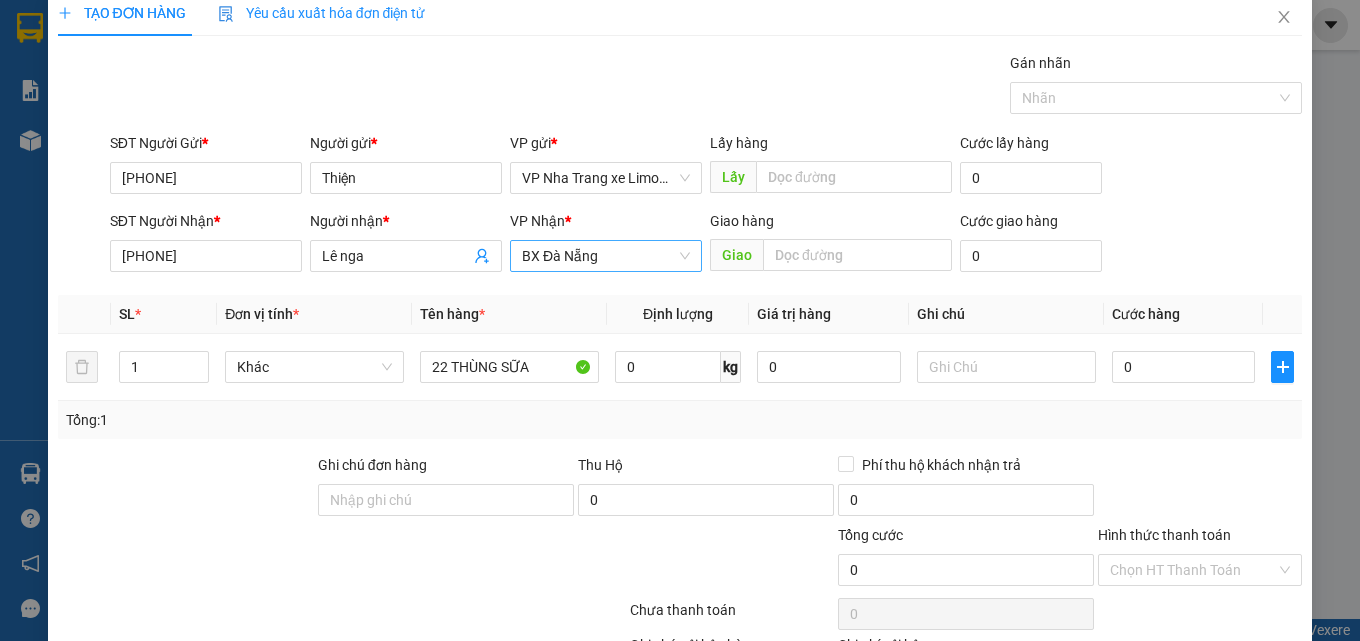 click on "SĐT Người Nhận  * [PHONE] Người nhận  * Lê nga VP Nhận  * BX Đà Nẵng Giao hàng Giao Cước giao hàng 0" at bounding box center (706, 245) 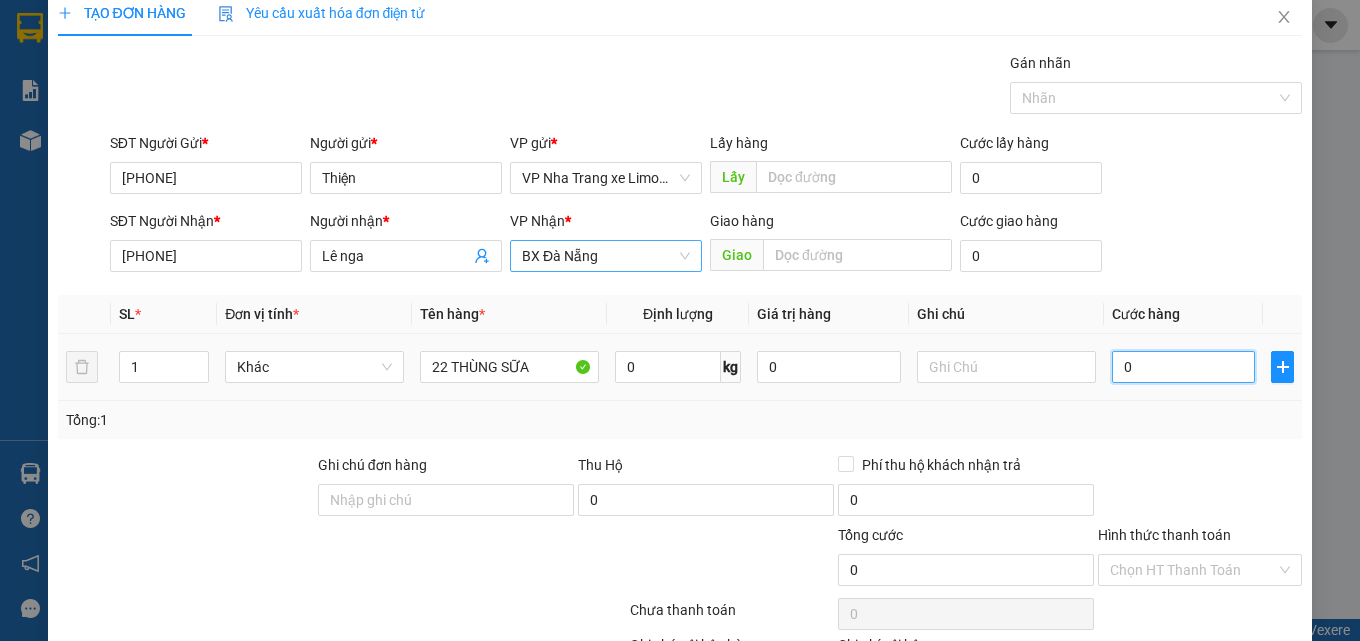 click on "0" at bounding box center (1184, 367) 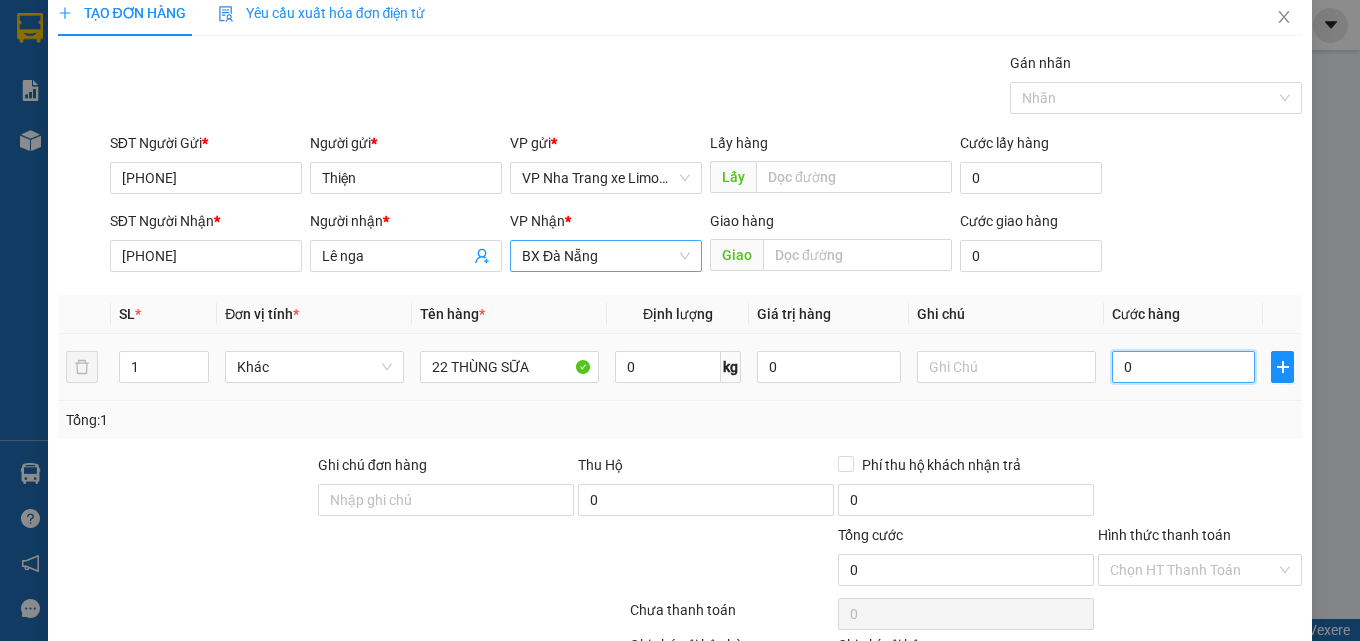 type on "4" 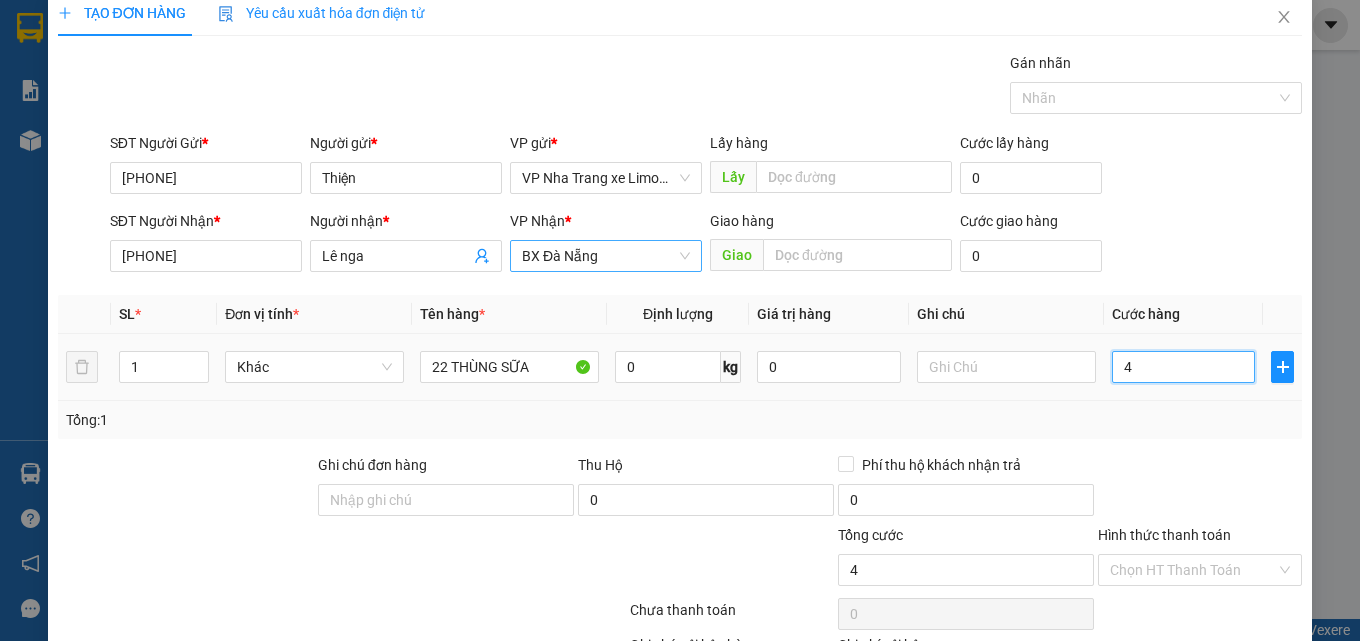type on "4" 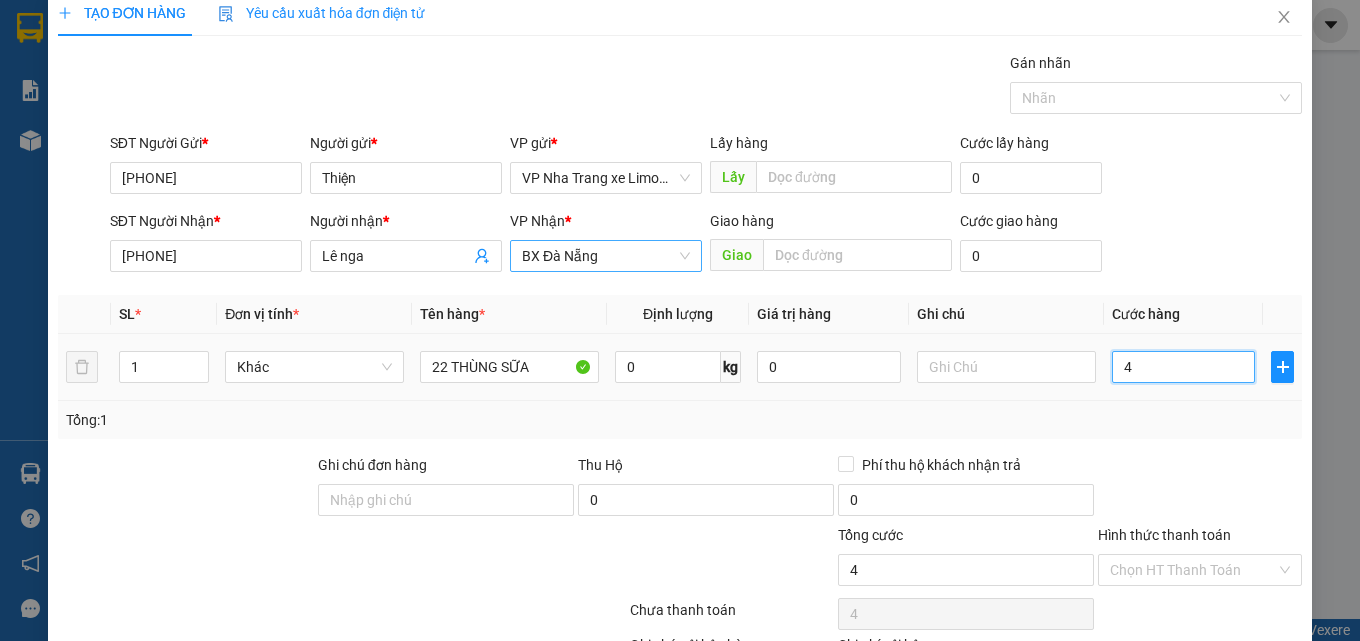 type on "44" 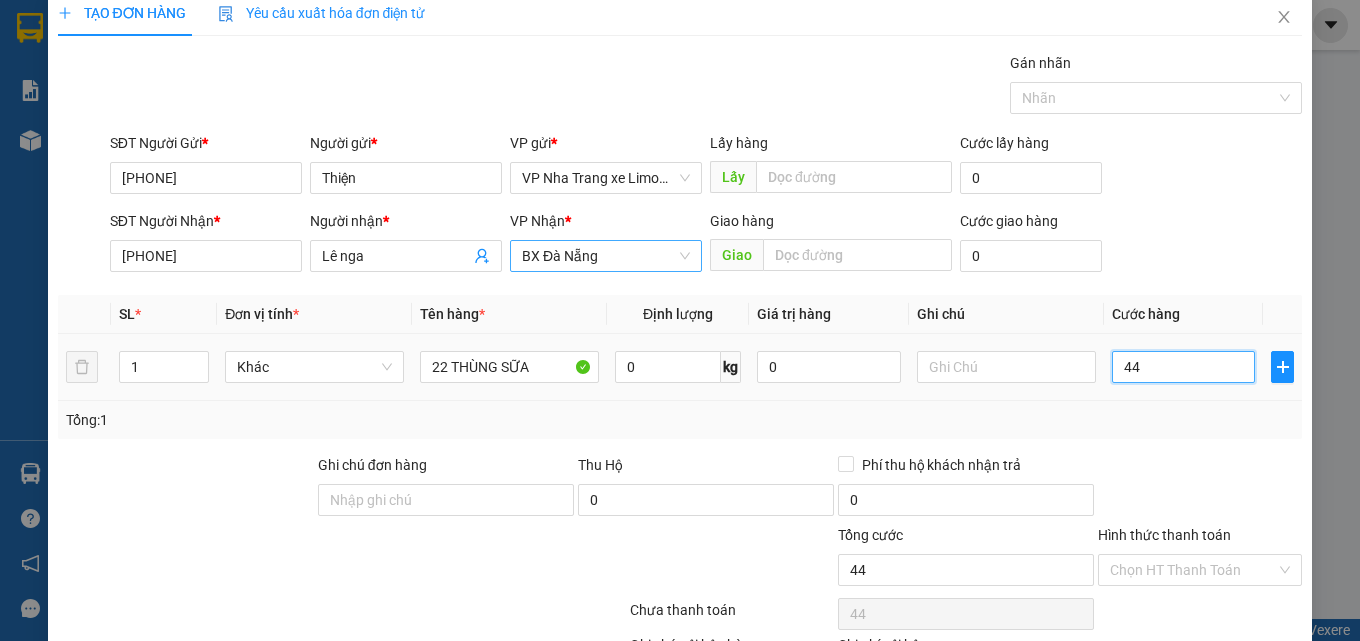 type on "440" 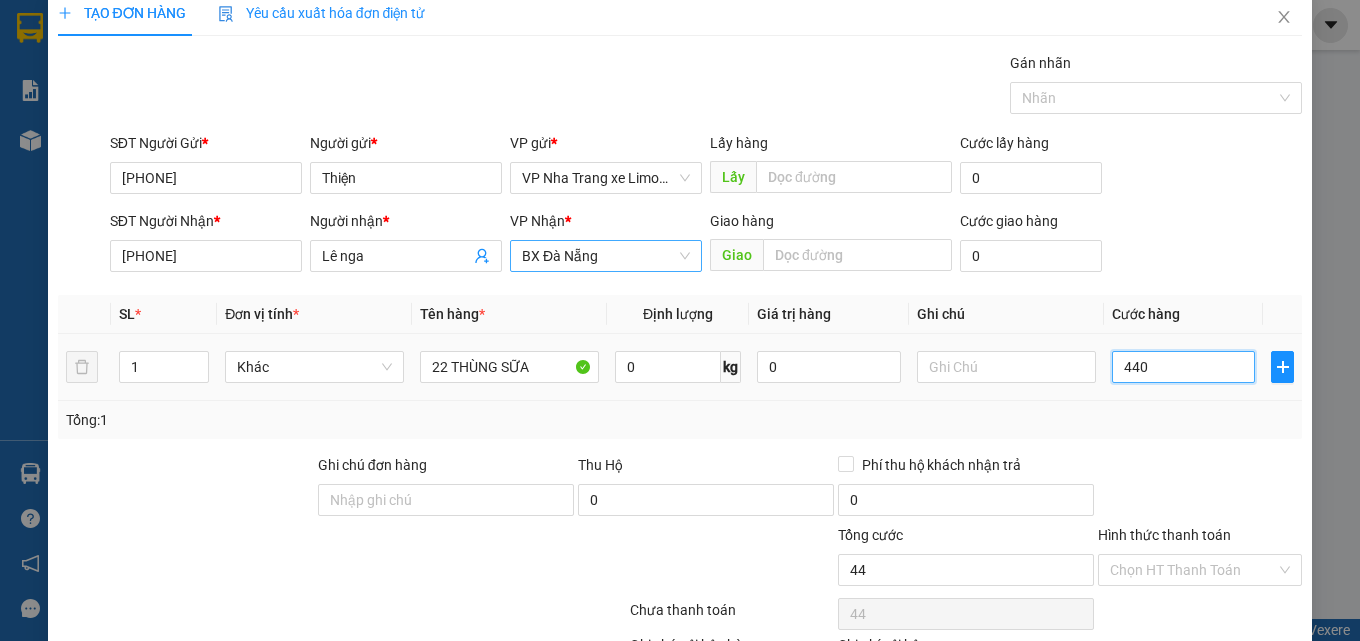 type on "440" 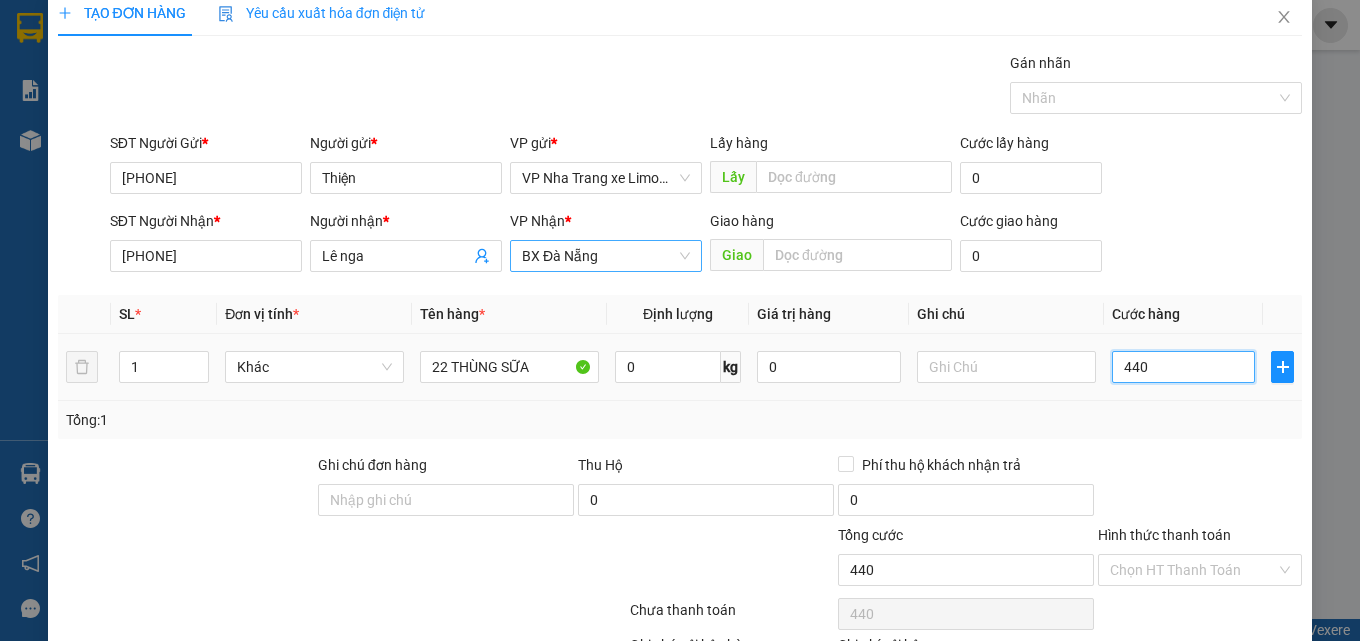 type on "4.400" 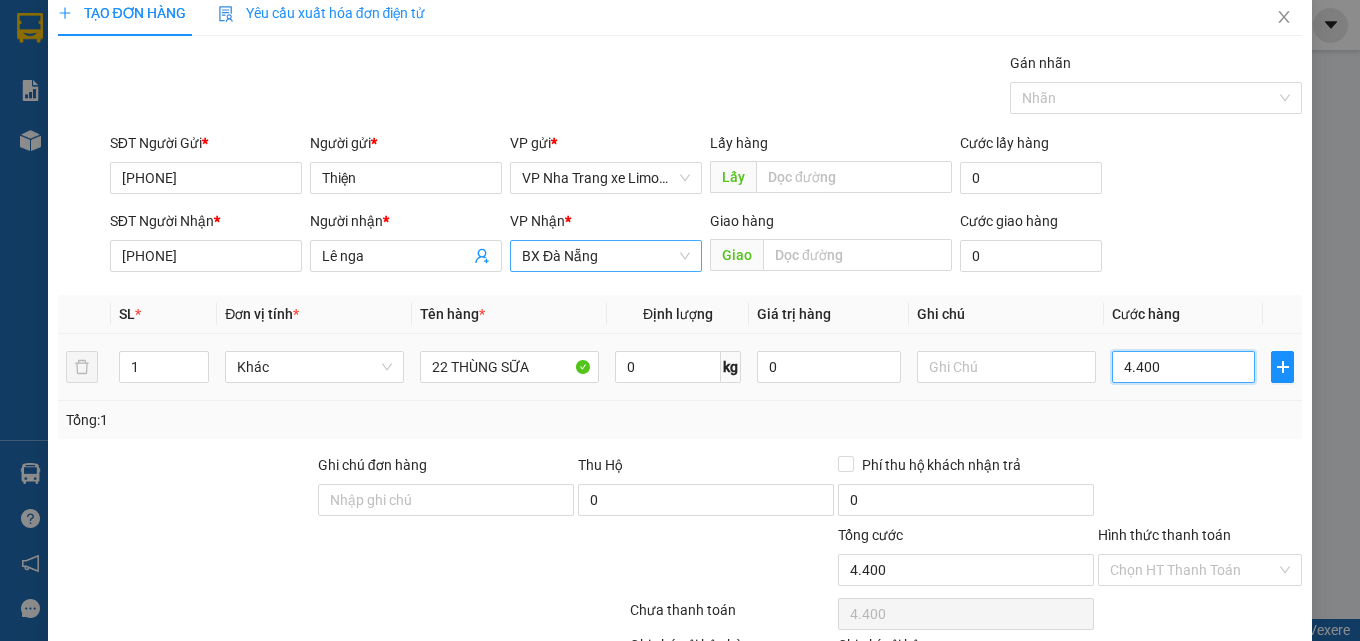 type on "44.000" 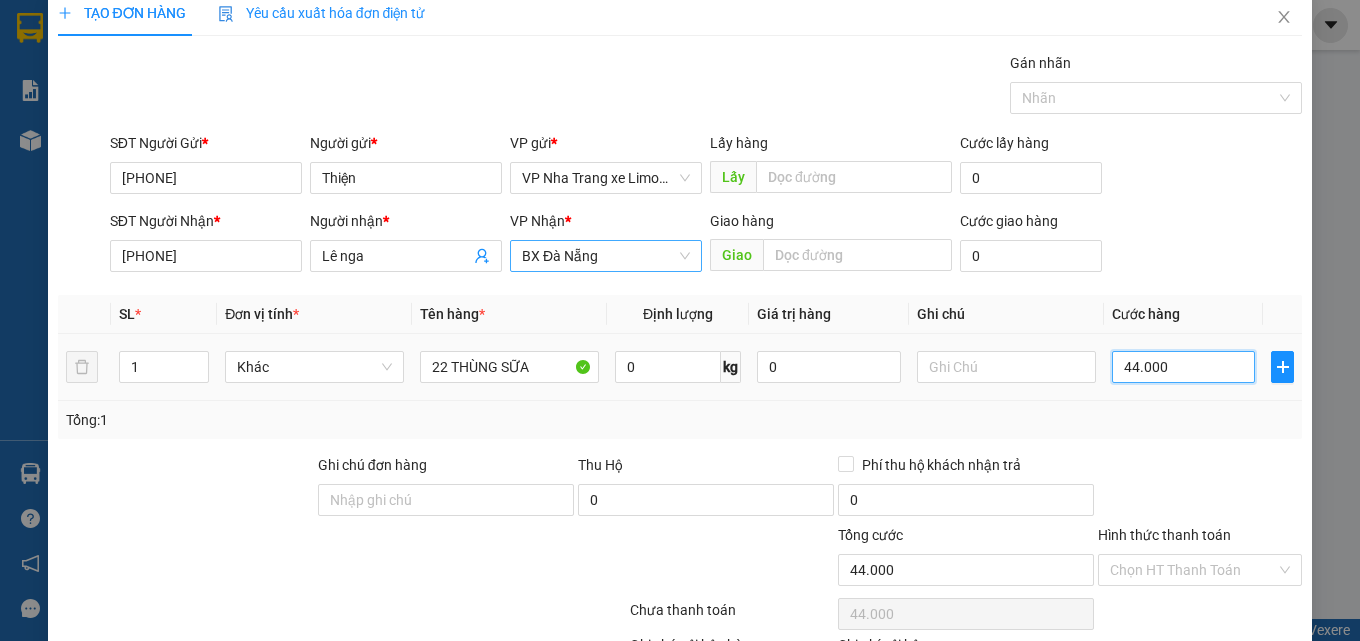type on "440.000" 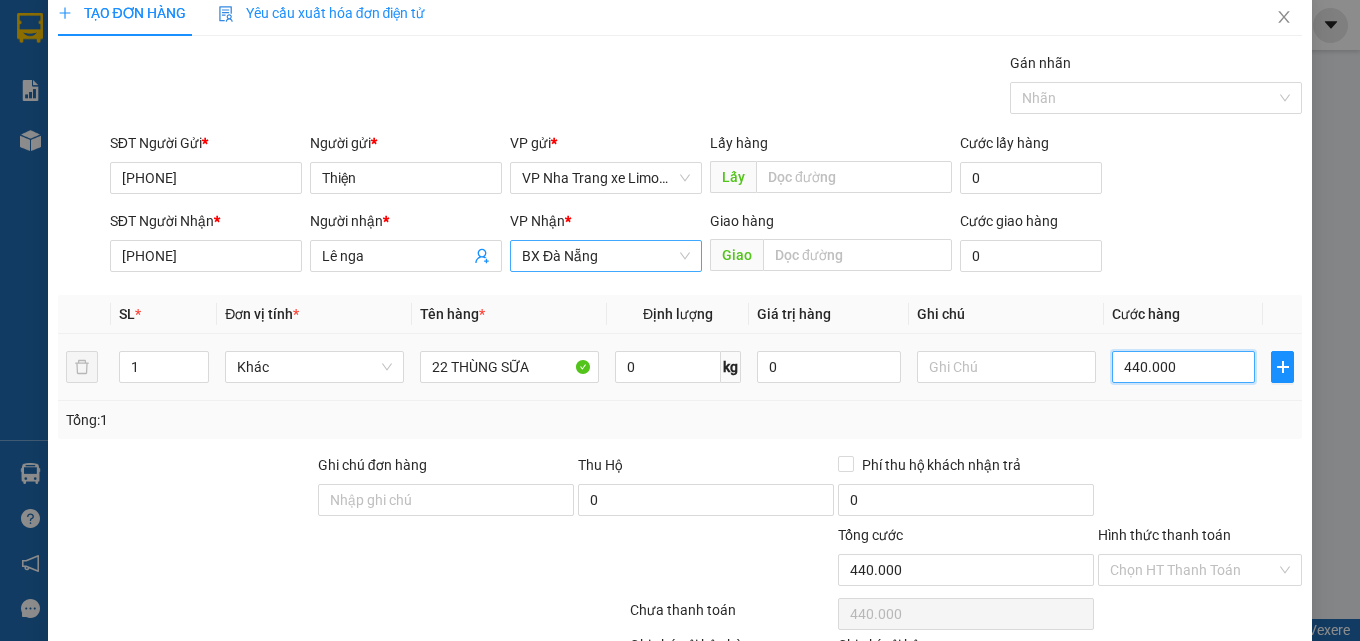 scroll, scrollTop: 161, scrollLeft: 0, axis: vertical 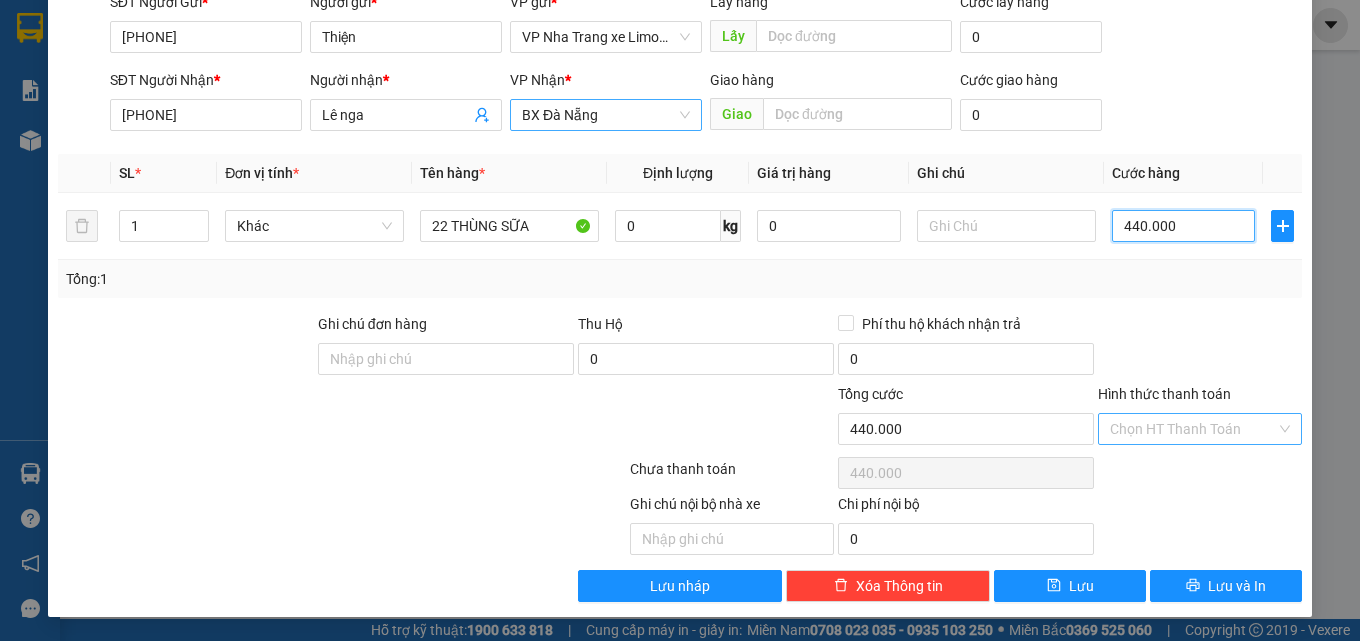 type on "440.000" 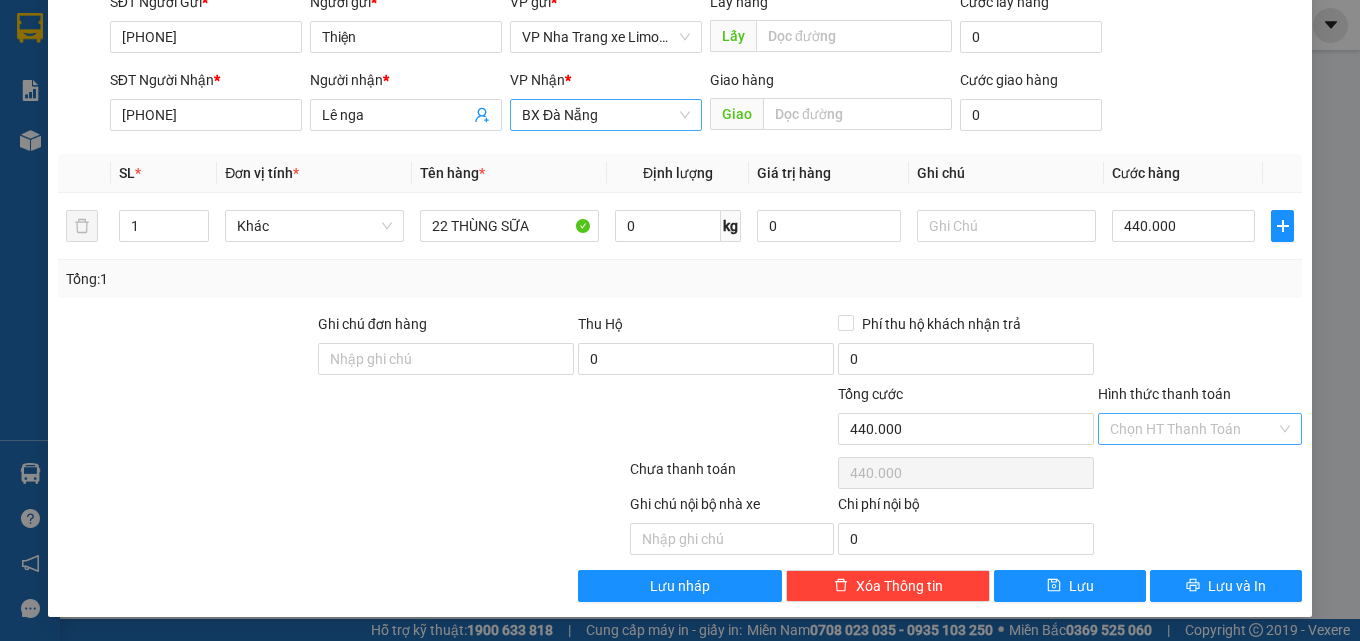 click on "Hình thức thanh toán" at bounding box center (1193, 429) 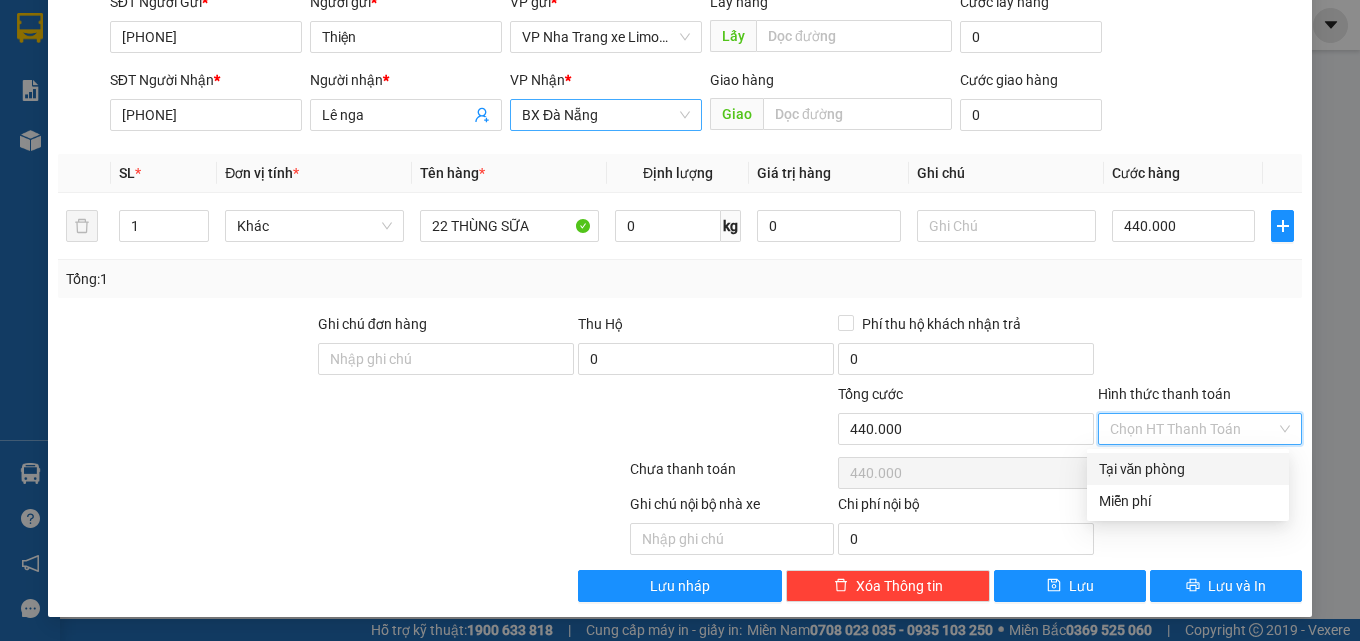 click on "Tại văn phòng" at bounding box center [1188, 469] 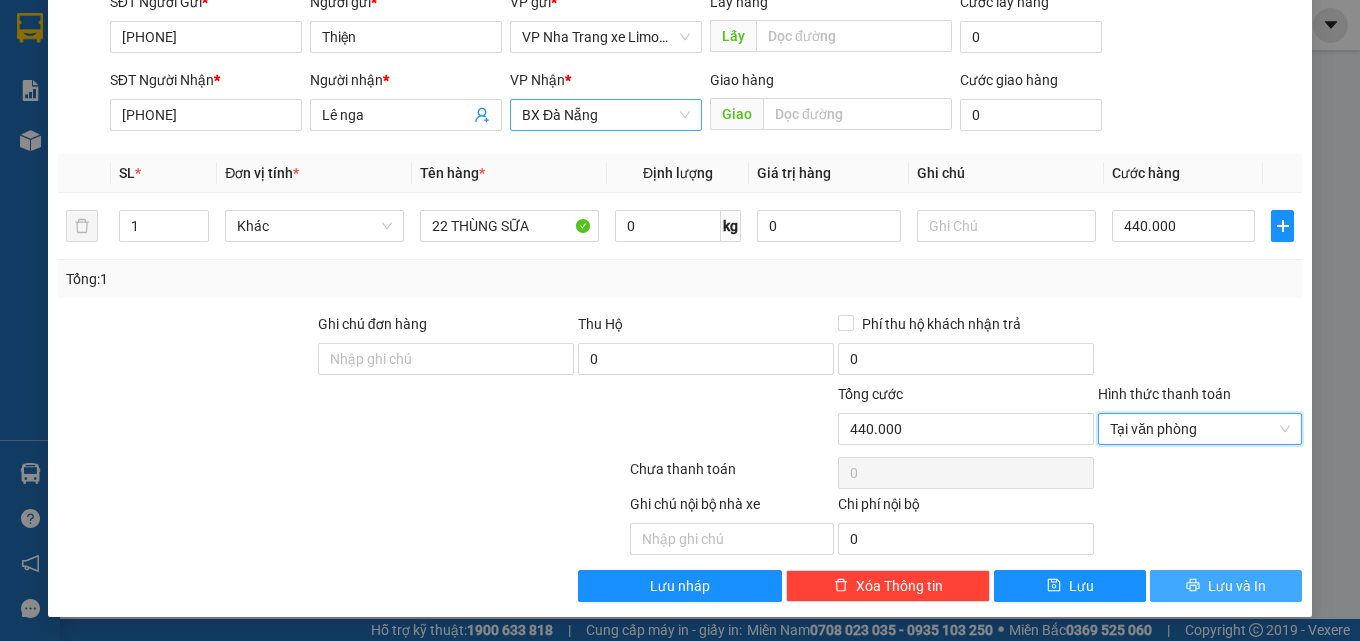click on "Lưu và In" at bounding box center (1226, 586) 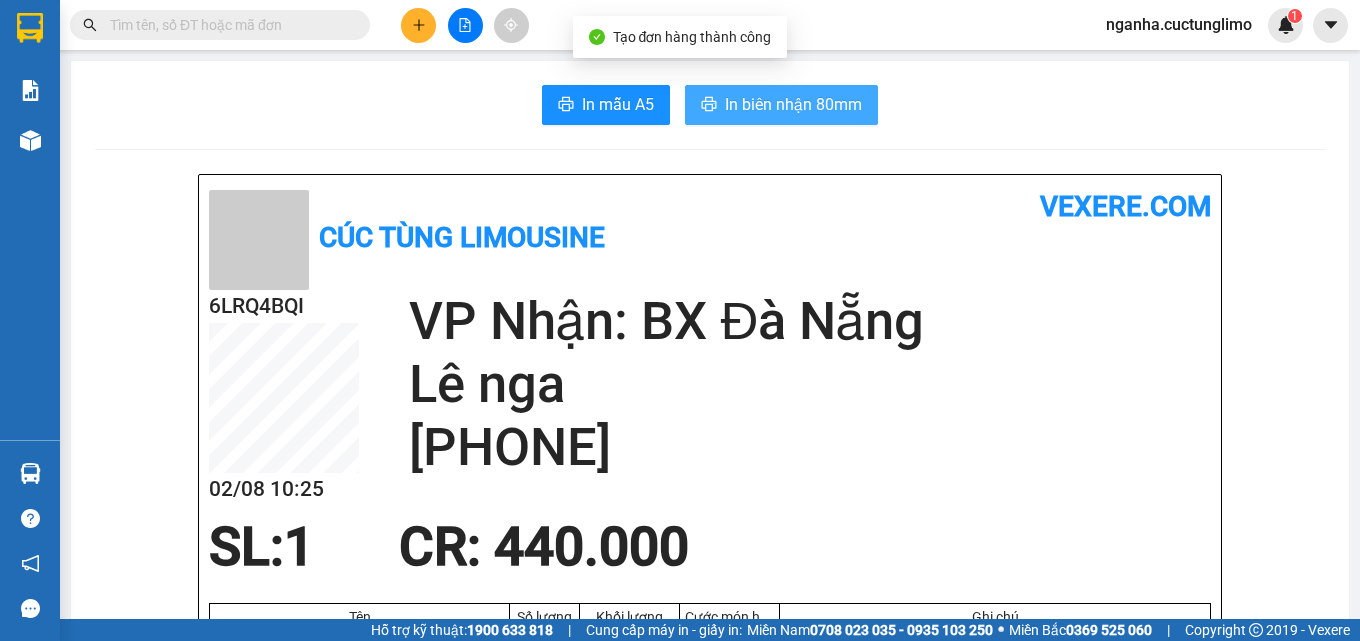 click on "In biên nhận 80mm" at bounding box center (793, 104) 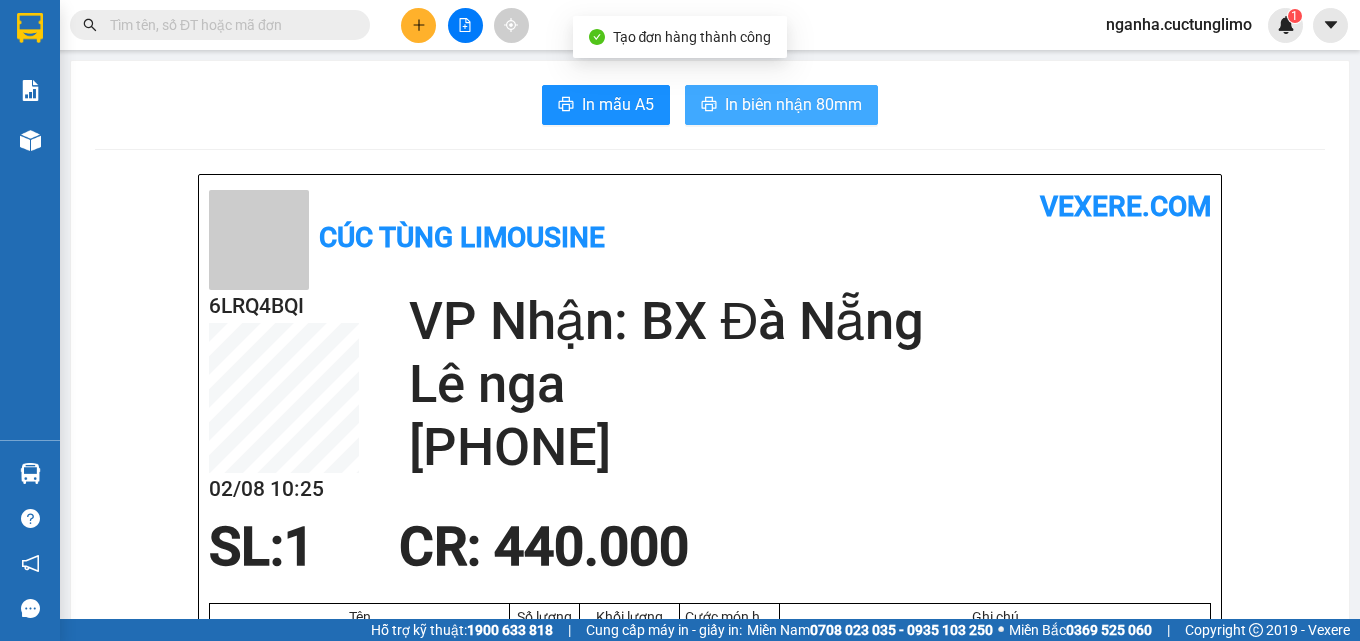 scroll, scrollTop: 0, scrollLeft: 0, axis: both 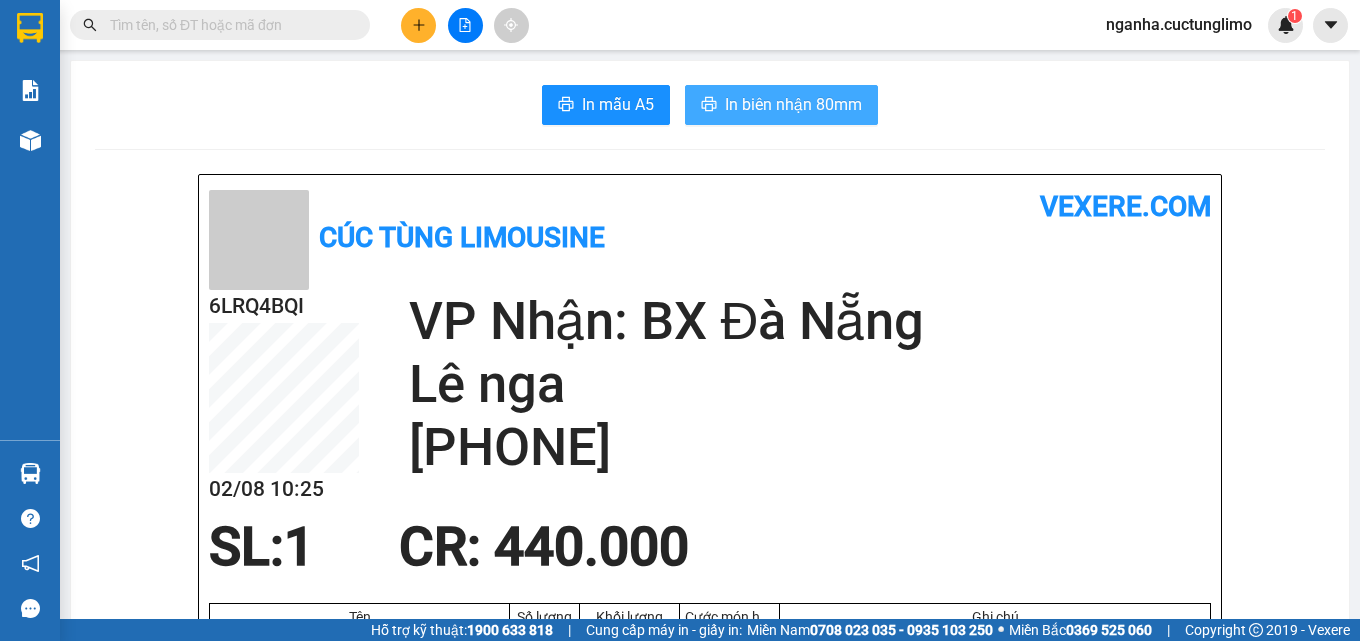 click on "In biên nhận 80mm" at bounding box center [781, 105] 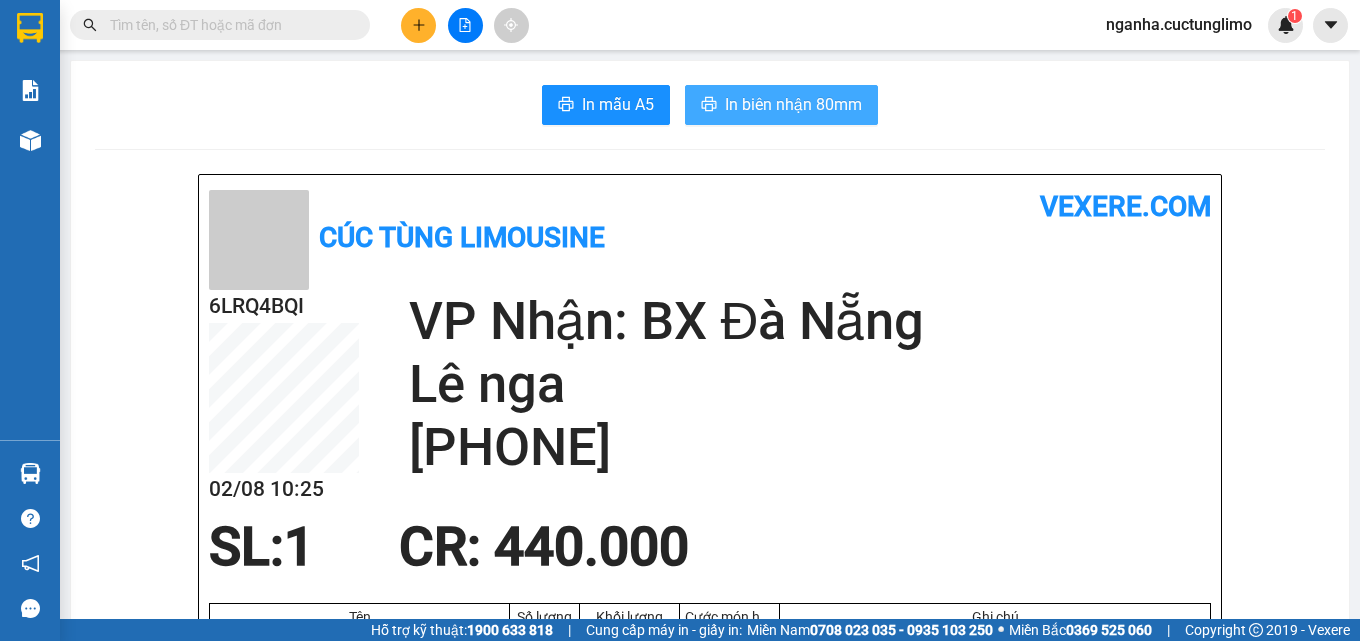 scroll, scrollTop: 0, scrollLeft: 0, axis: both 